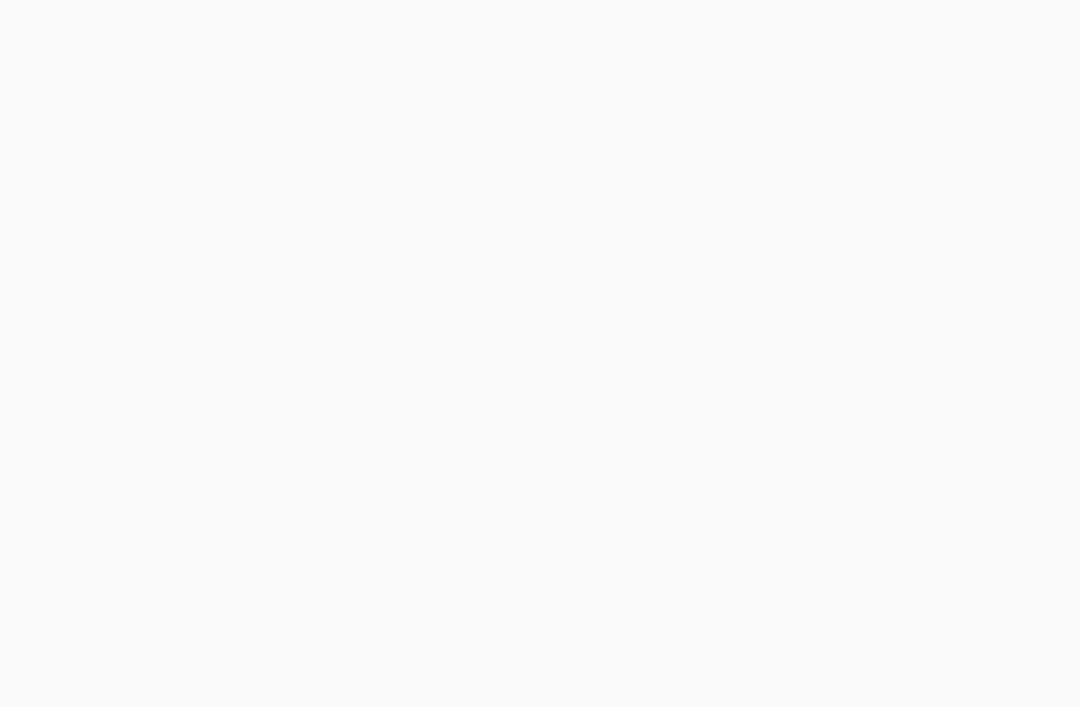 scroll, scrollTop: 64, scrollLeft: 0, axis: vertical 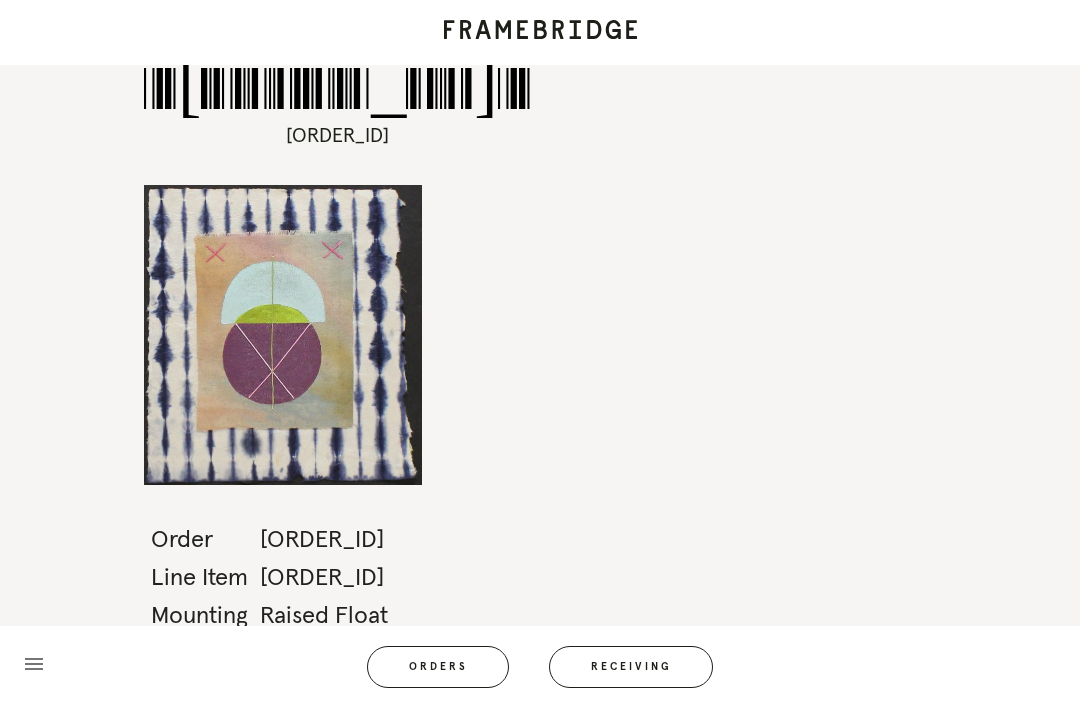 click on "Receiving" at bounding box center [631, 667] 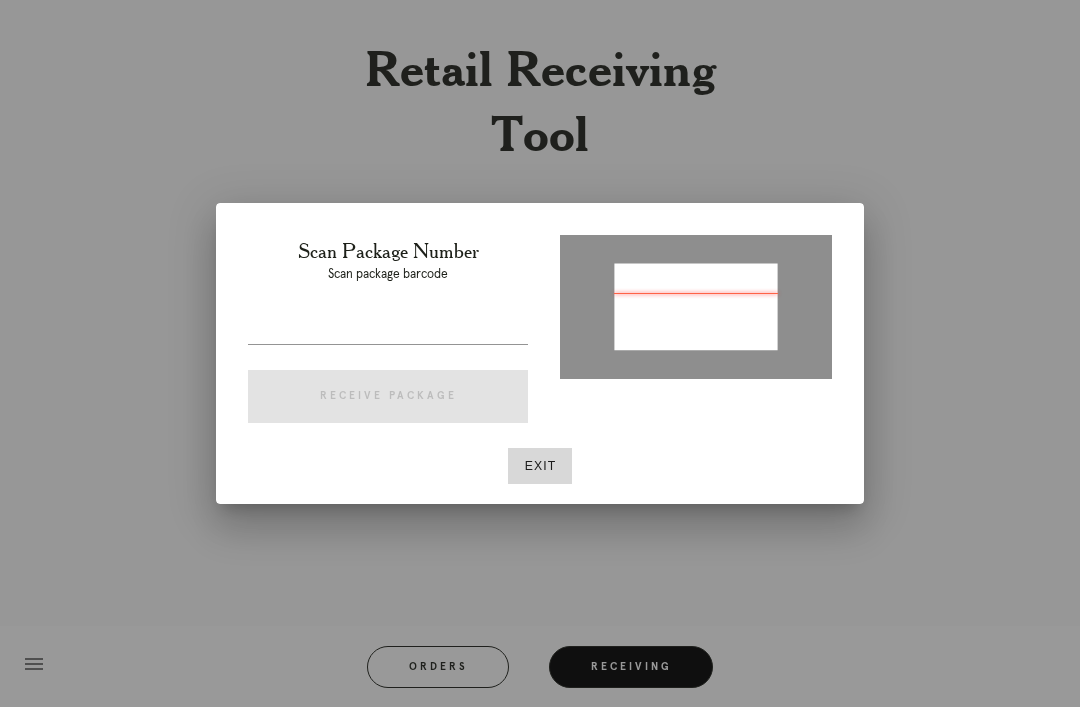 type on "P656314707660033" 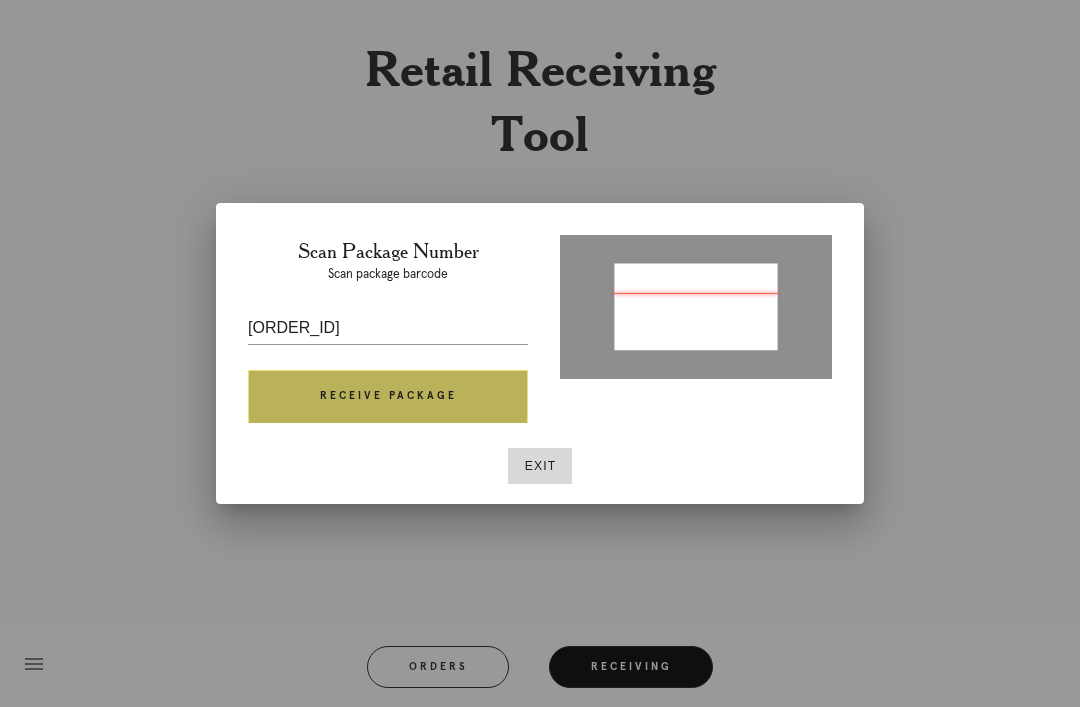 click on "Receive Package" at bounding box center [388, 397] 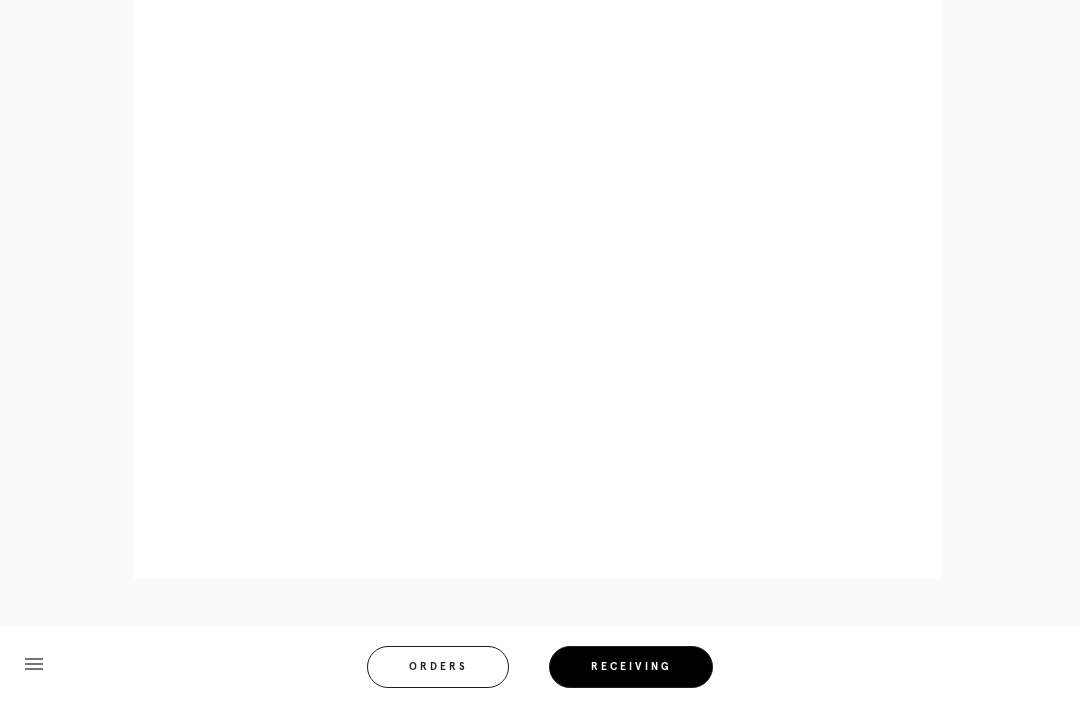 scroll, scrollTop: 738, scrollLeft: 0, axis: vertical 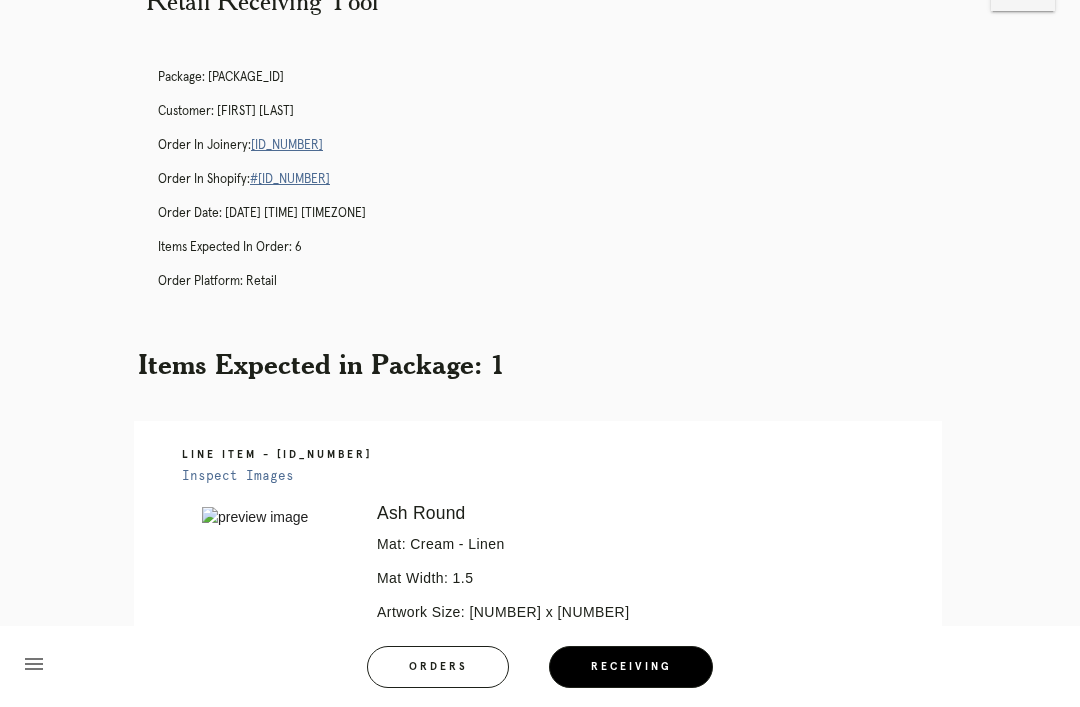 click on "Orders" at bounding box center [438, 667] 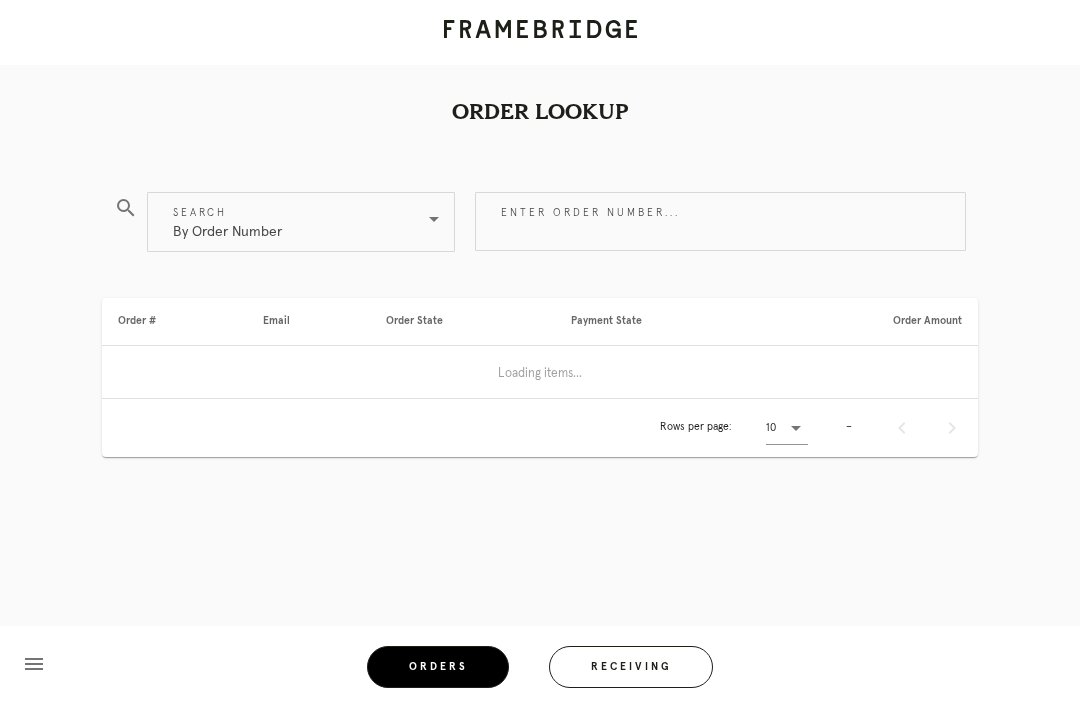click on "Receiving" at bounding box center (631, 667) 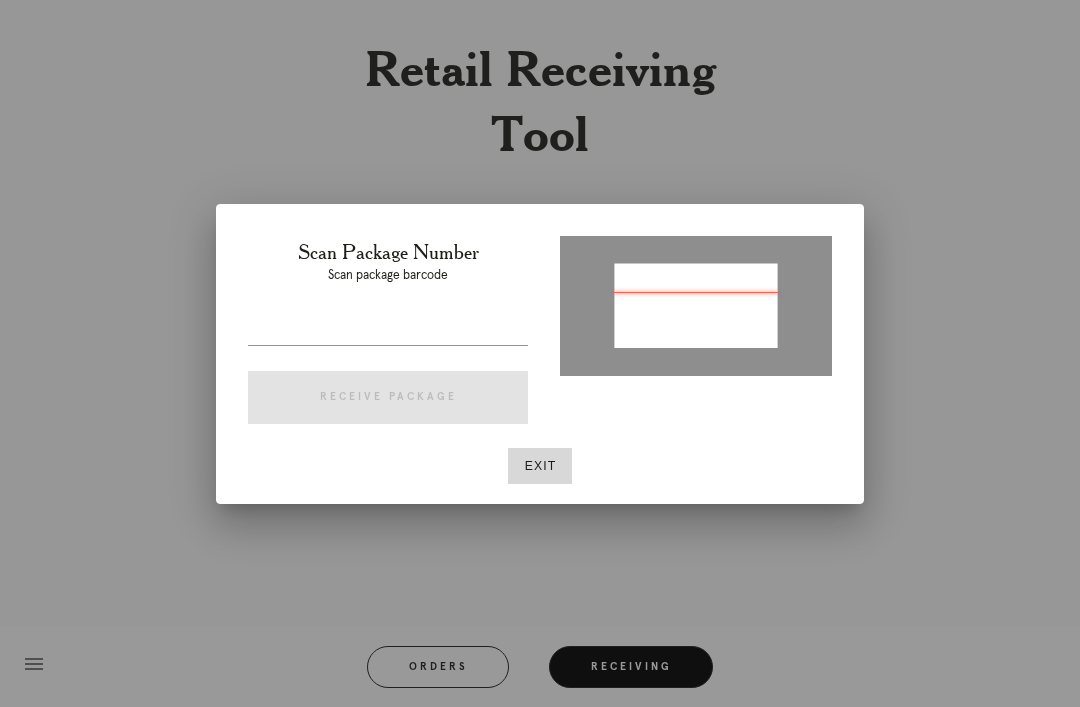 type on "P656314707660033" 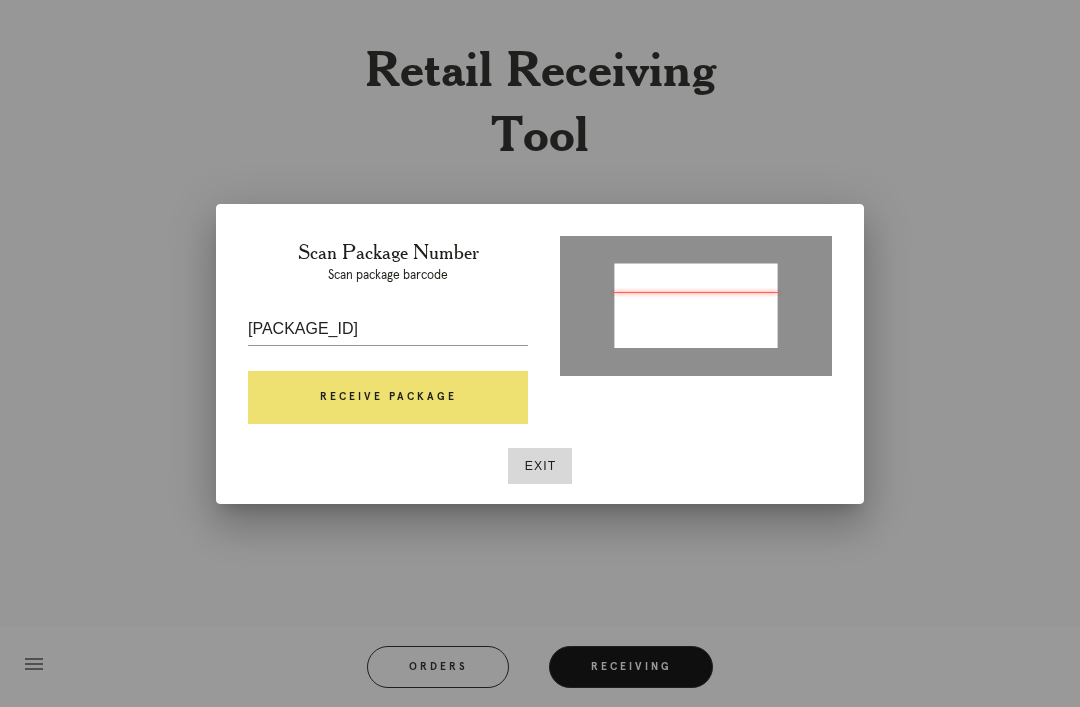 click on "Receive Package" at bounding box center [388, 398] 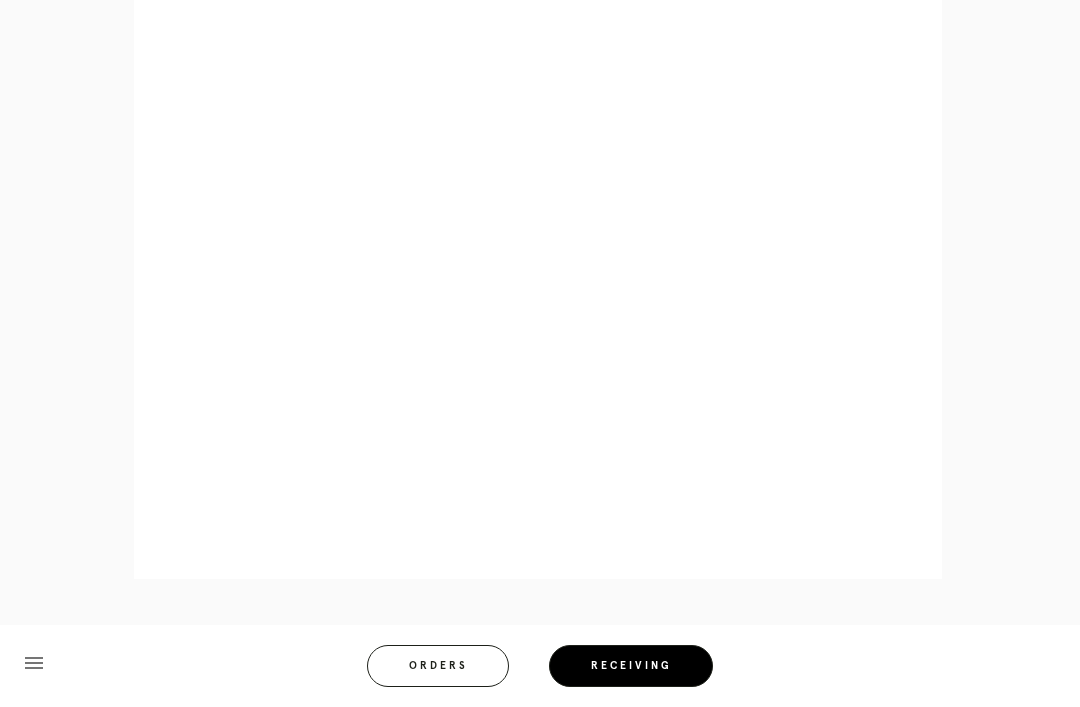 scroll, scrollTop: 922, scrollLeft: 0, axis: vertical 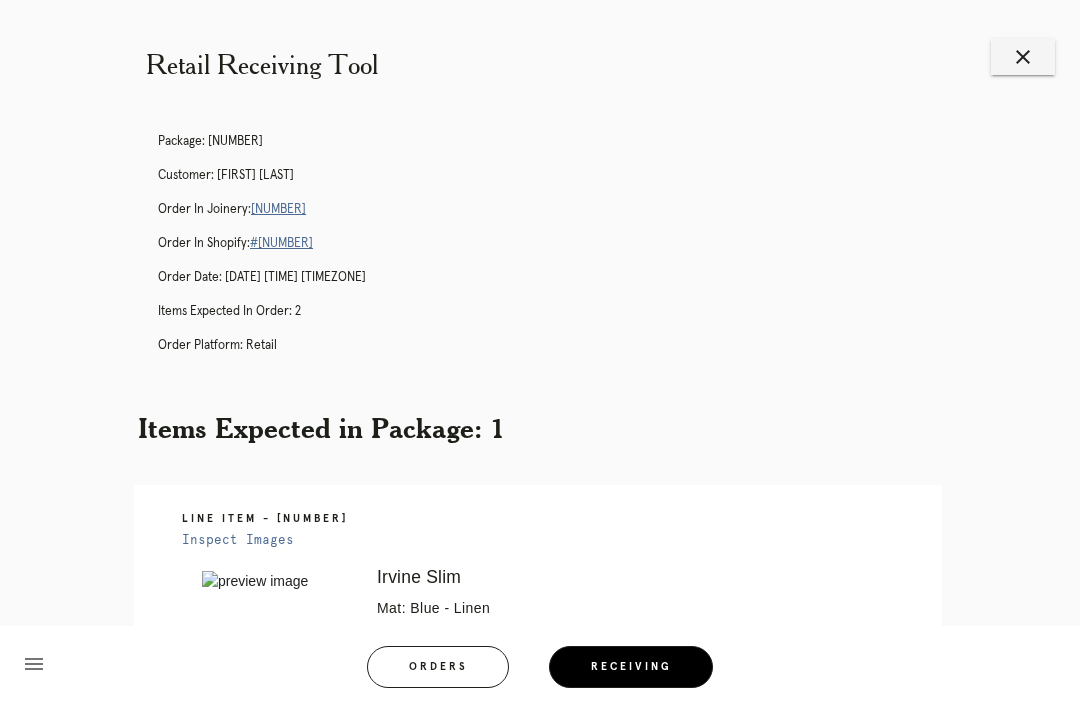 click on "[NUMBER]" at bounding box center [278, 209] 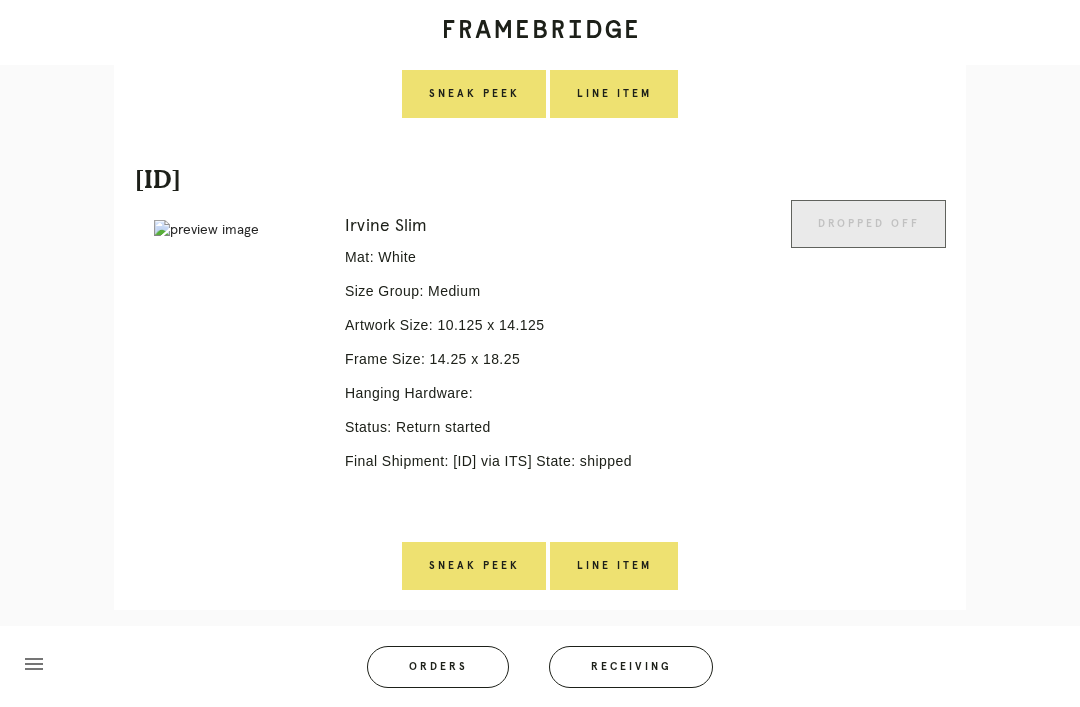scroll, scrollTop: 866, scrollLeft: 0, axis: vertical 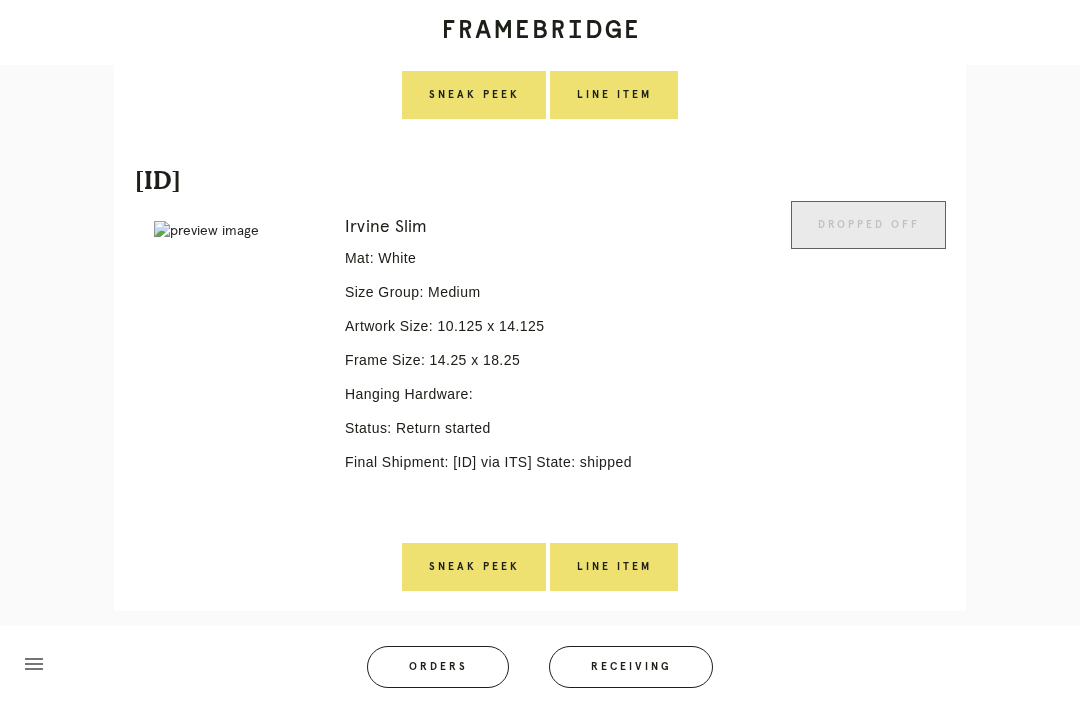 click on "Line Item" at bounding box center [614, 567] 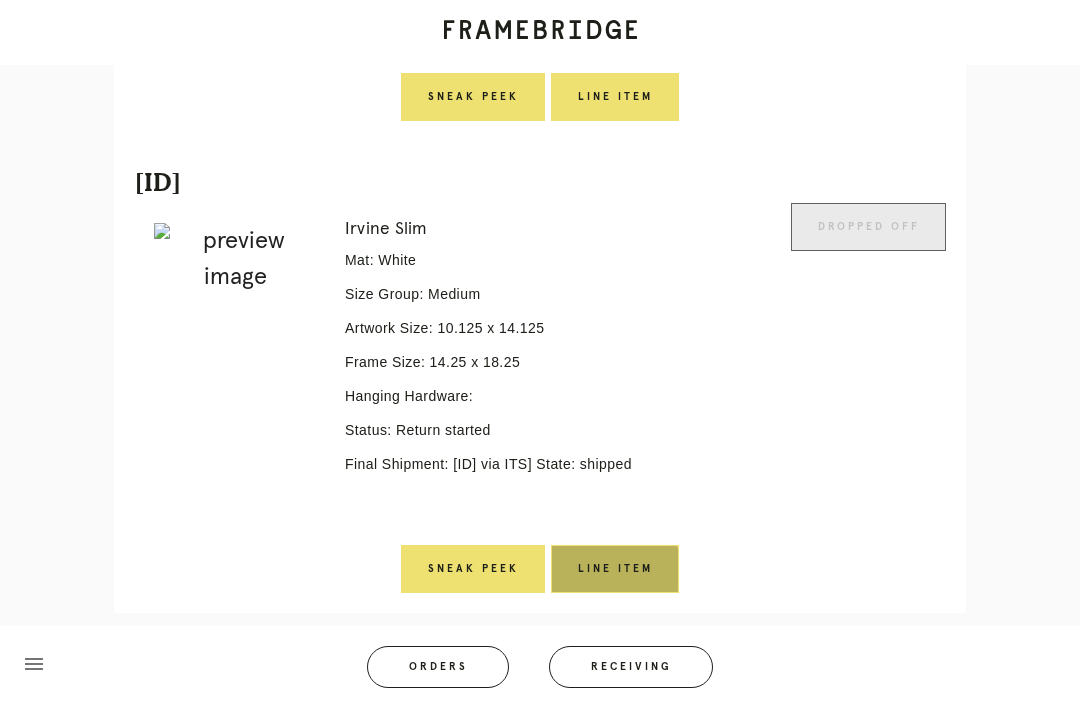 scroll, scrollTop: 0, scrollLeft: 0, axis: both 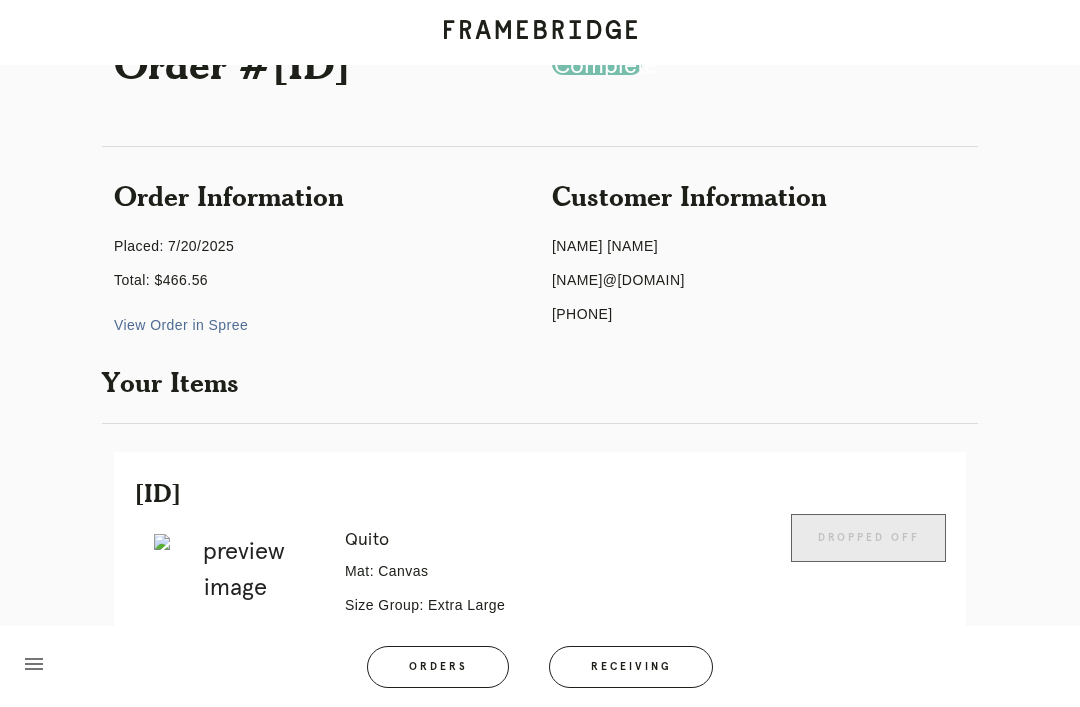 click on "View Order in Spree" at bounding box center [181, 325] 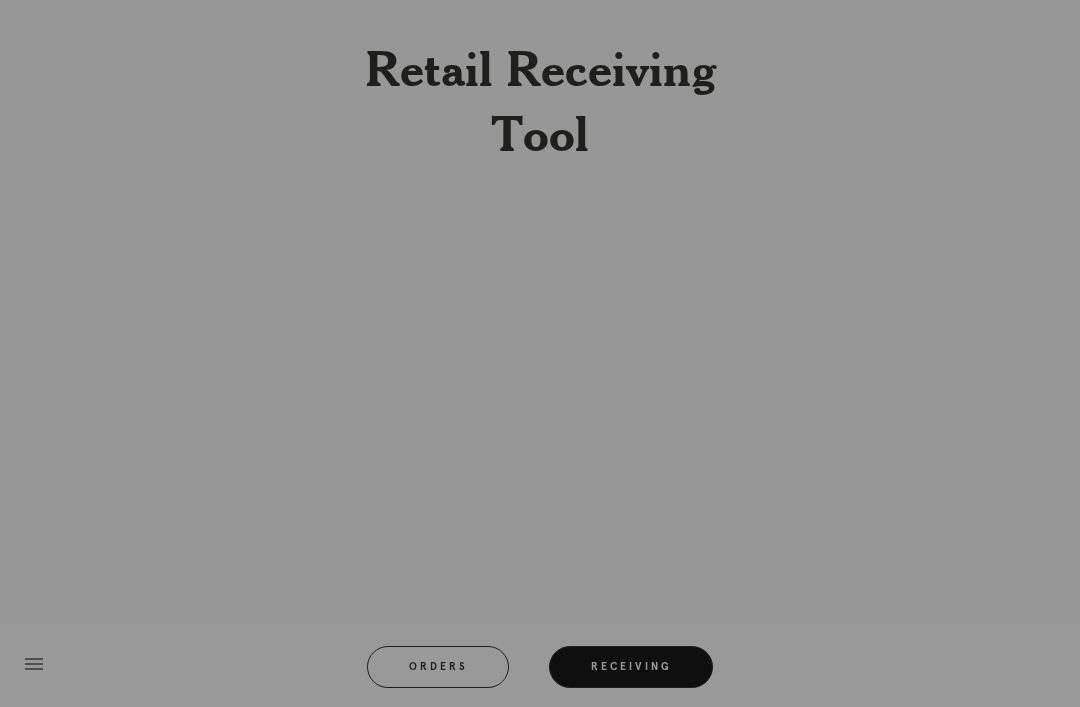 scroll, scrollTop: 64, scrollLeft: 0, axis: vertical 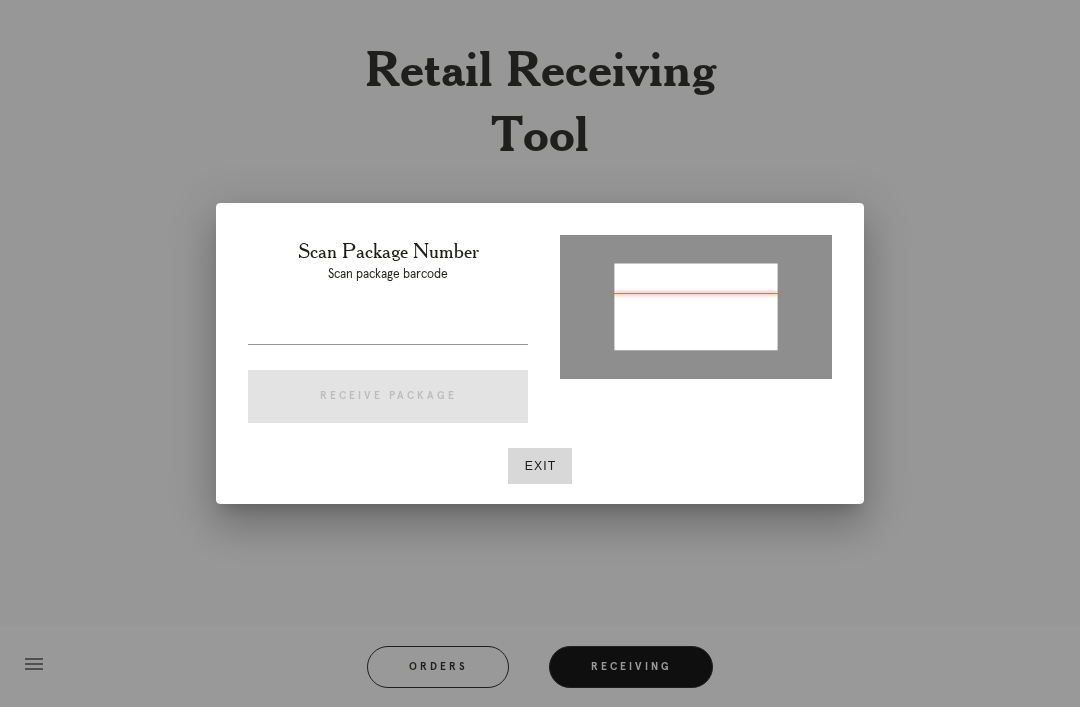 type on "P840159896317753" 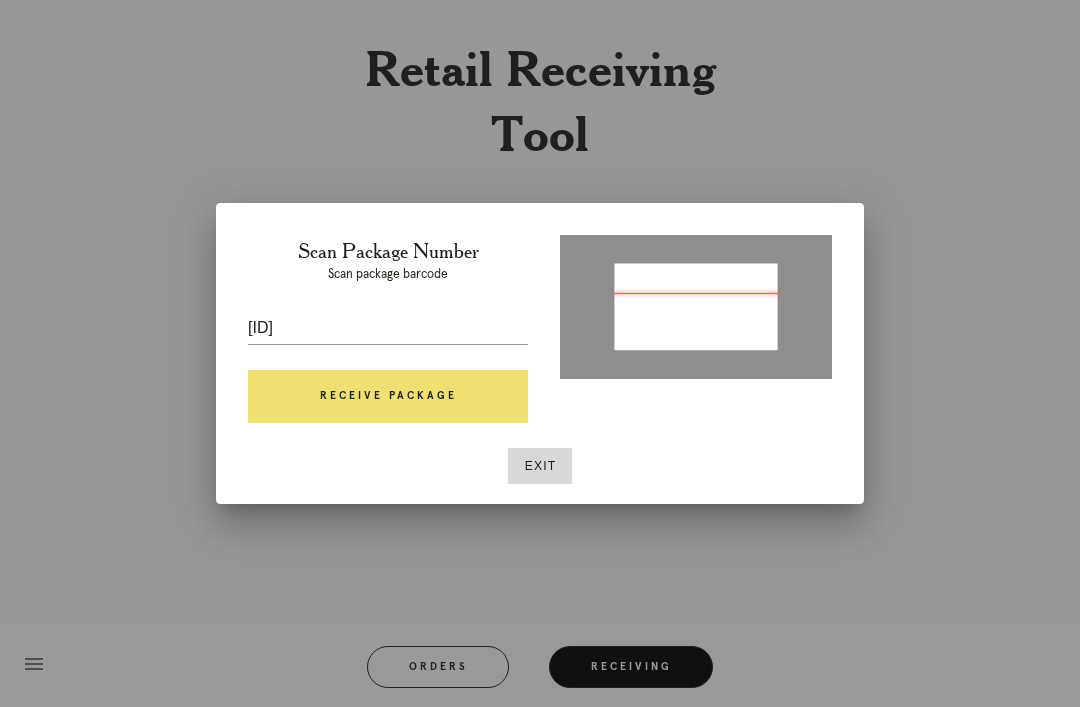 click on "Receive Package" at bounding box center [388, 397] 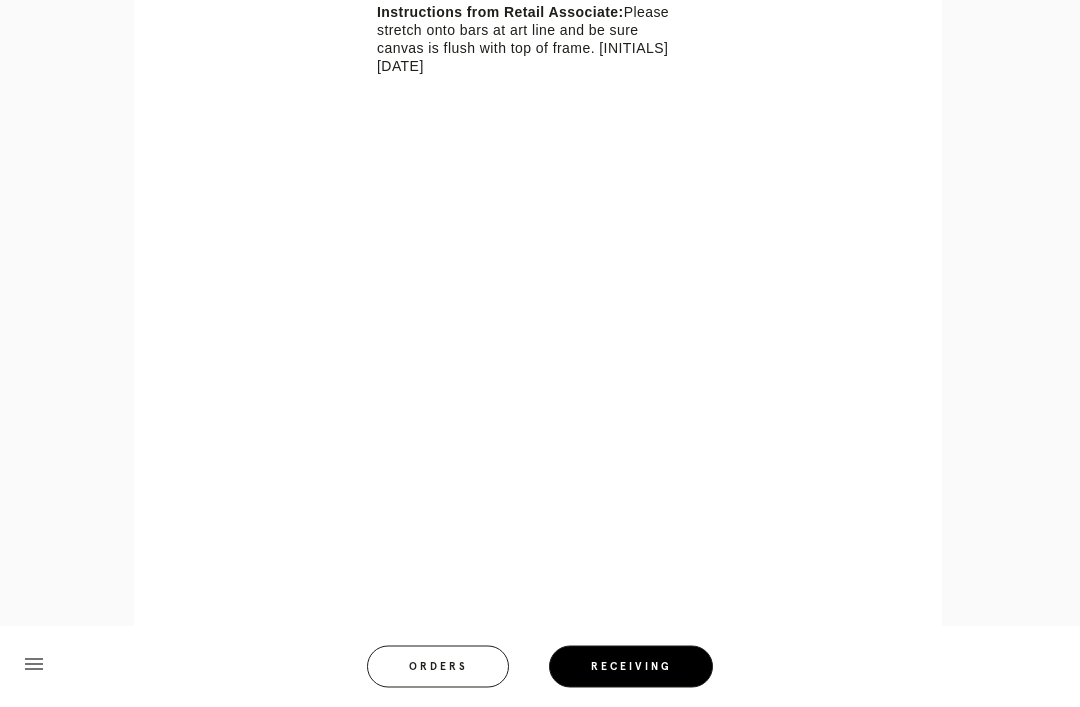 scroll, scrollTop: 848, scrollLeft: 0, axis: vertical 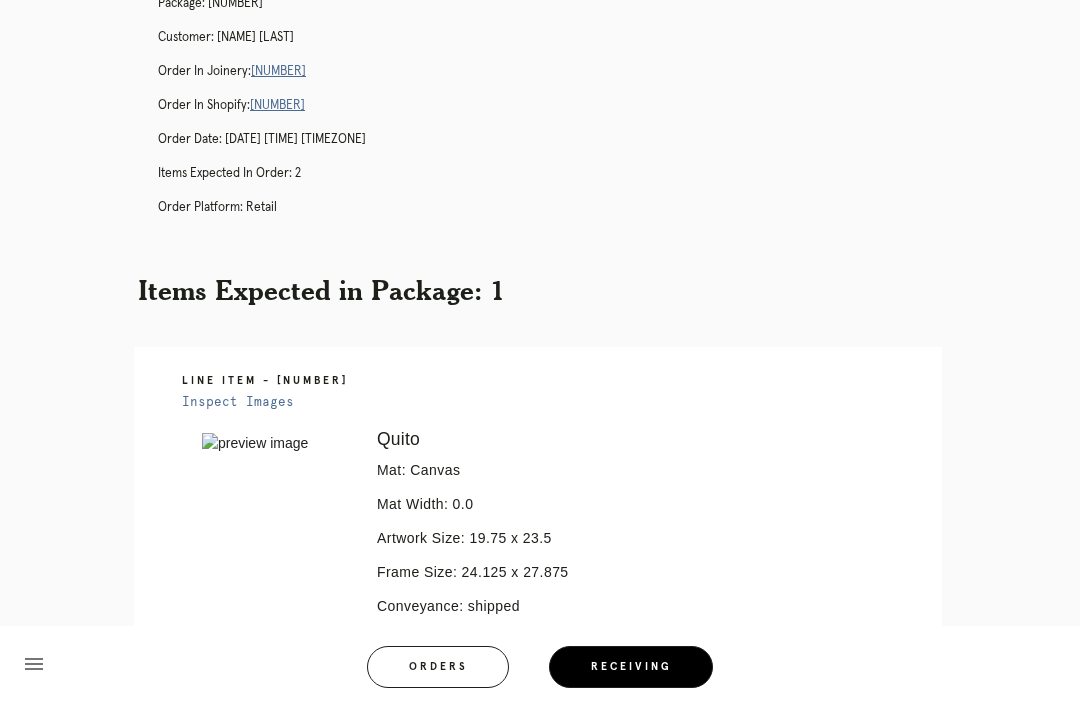 click on "[NUMBER]" at bounding box center (278, 71) 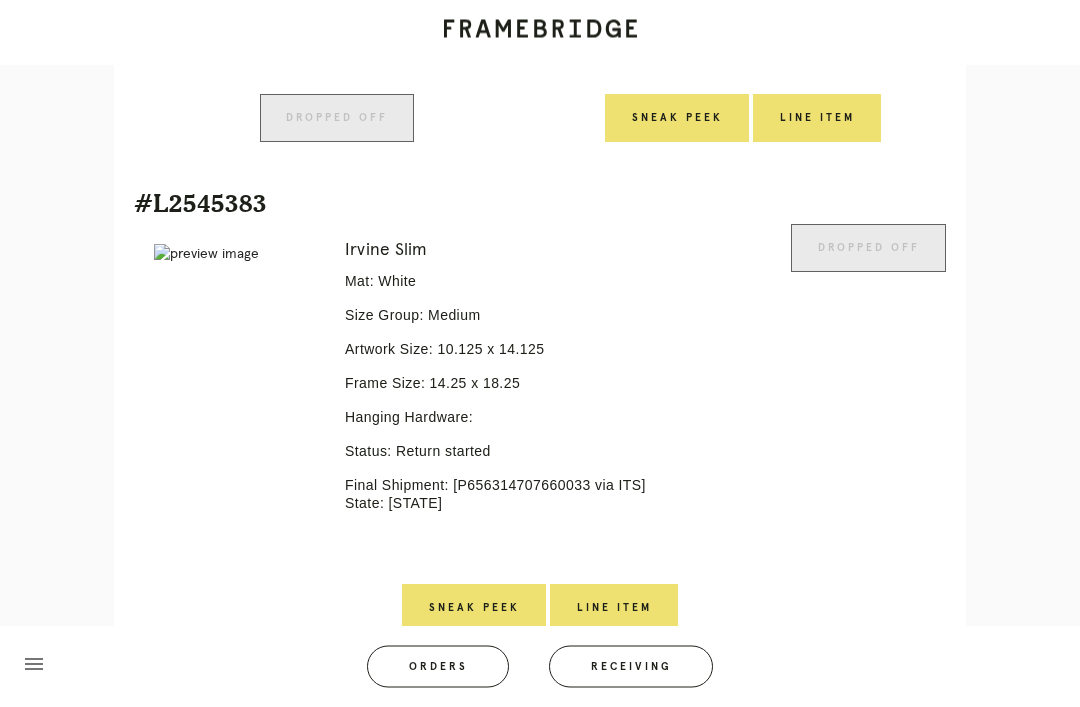 scroll, scrollTop: 938, scrollLeft: 0, axis: vertical 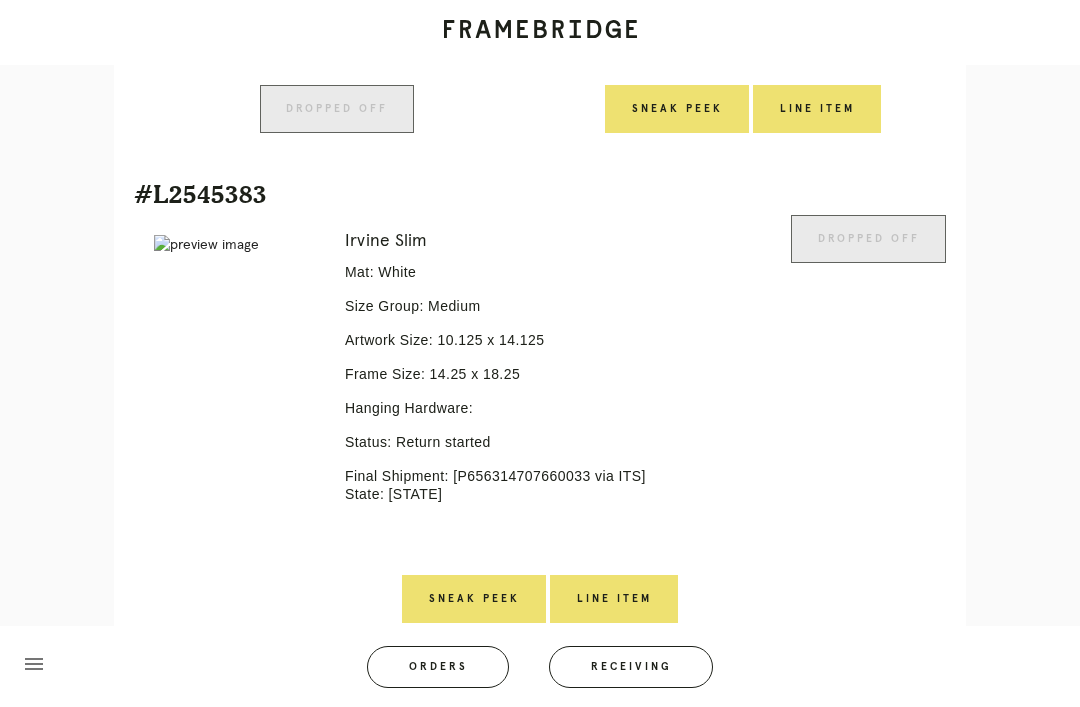 click on "Receiving" at bounding box center [631, 667] 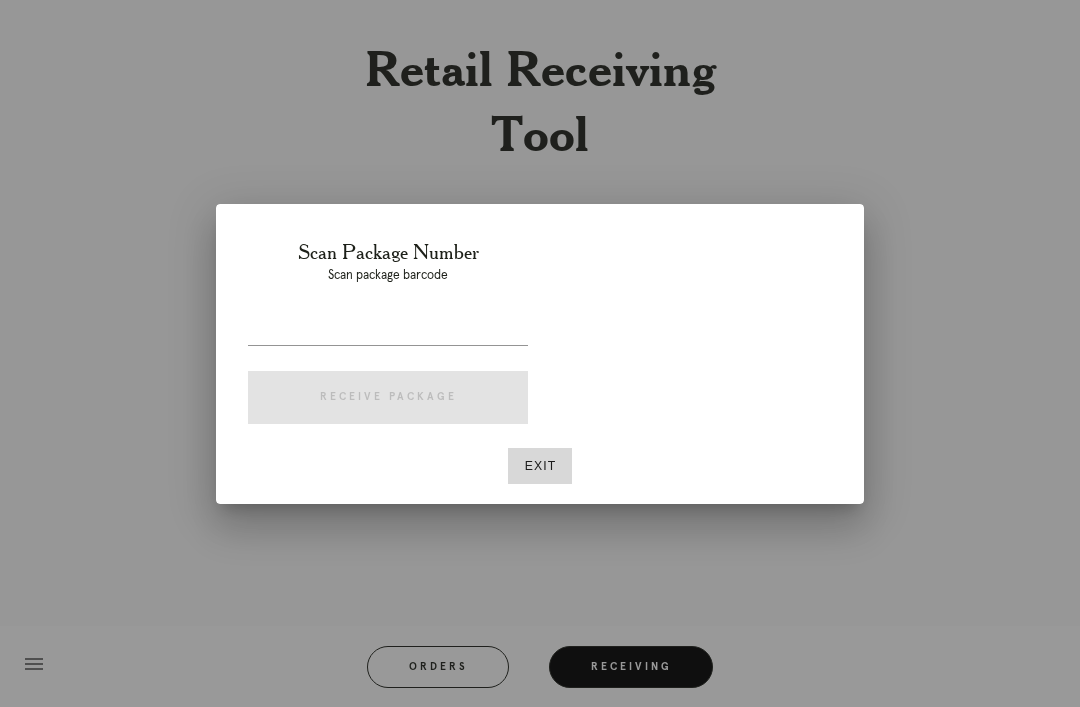 scroll, scrollTop: 64, scrollLeft: 0, axis: vertical 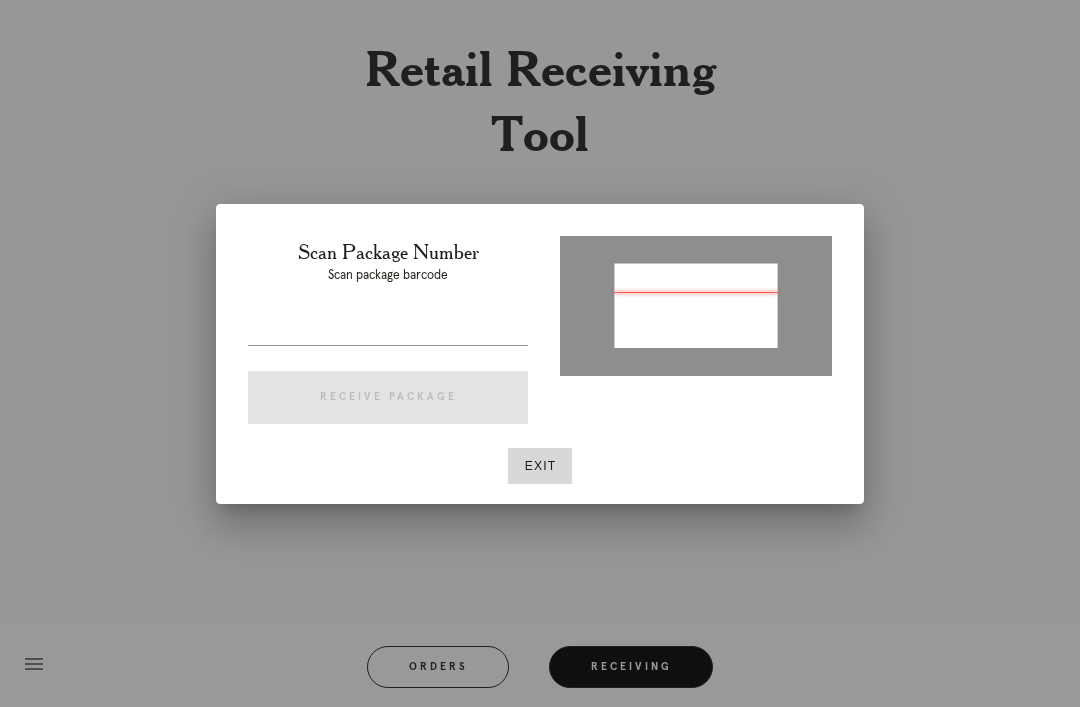 type on "P927327744929727" 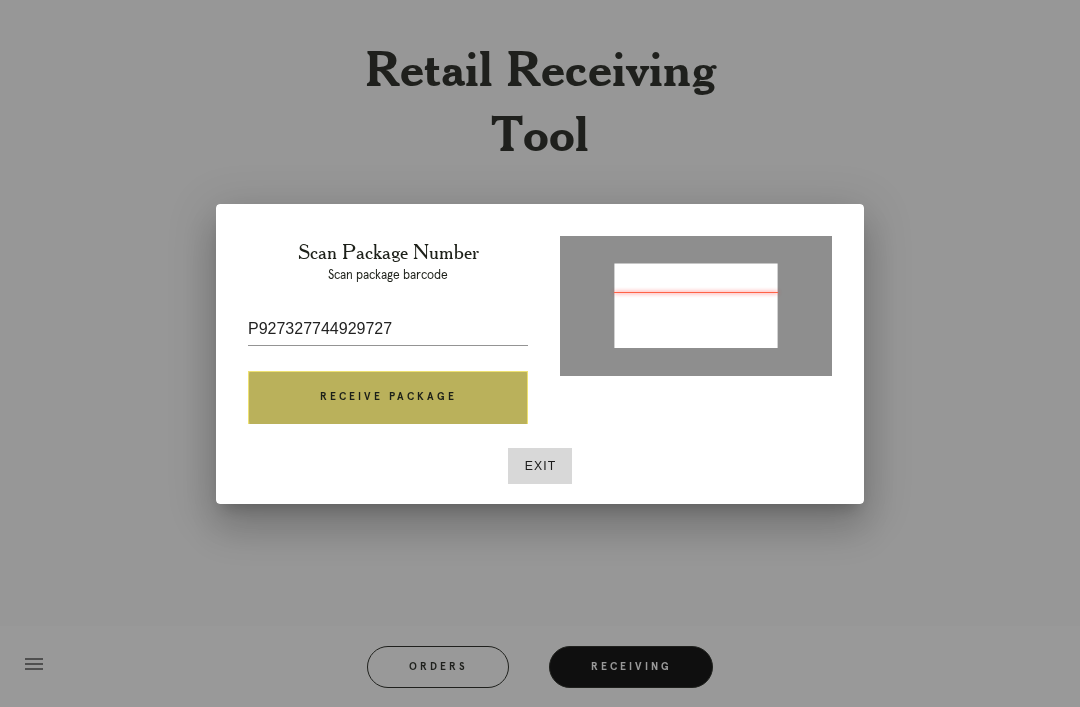 click on "Receive Package" at bounding box center (388, 398) 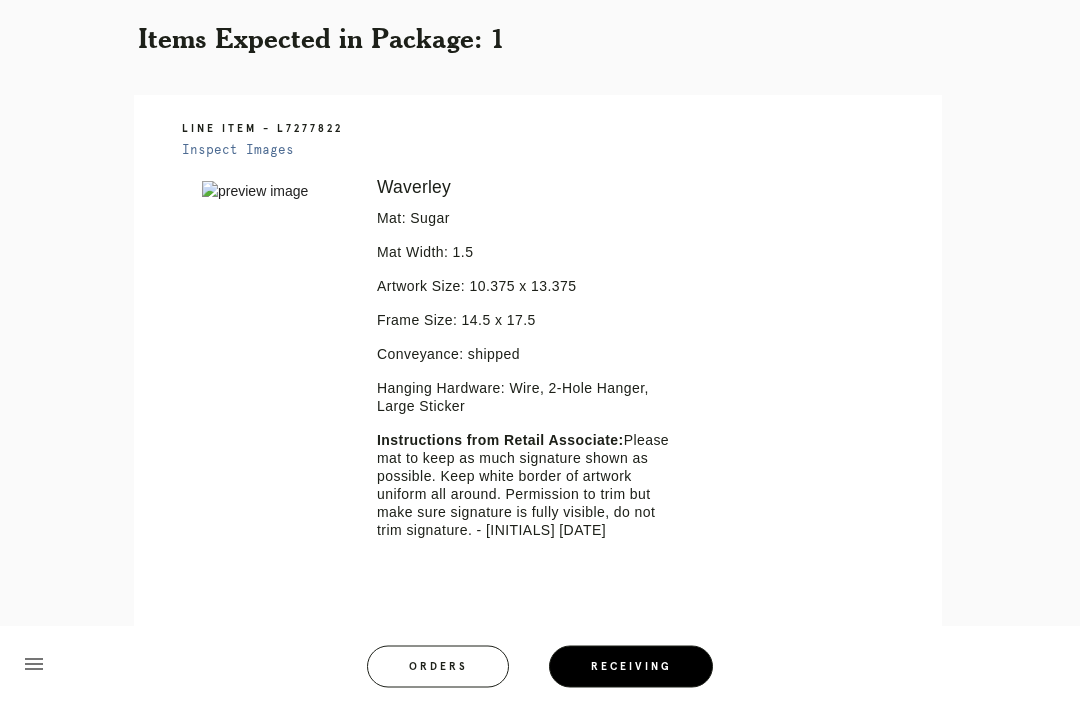 scroll, scrollTop: 390, scrollLeft: 0, axis: vertical 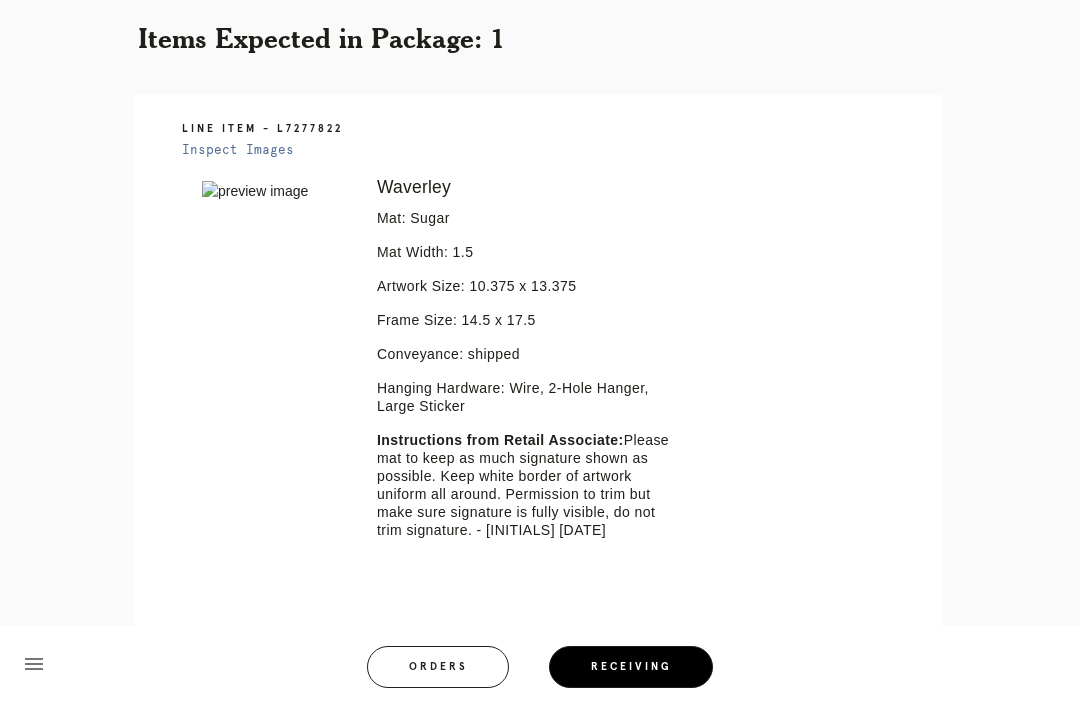 click at bounding box center [275, 191] 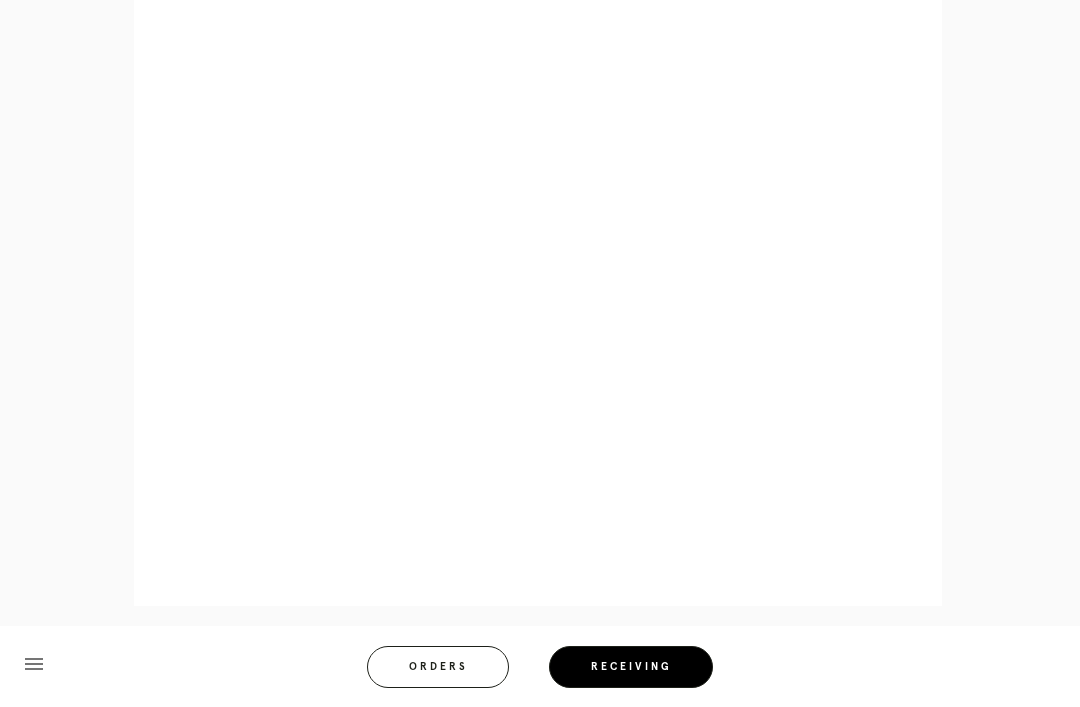 scroll, scrollTop: 945, scrollLeft: 0, axis: vertical 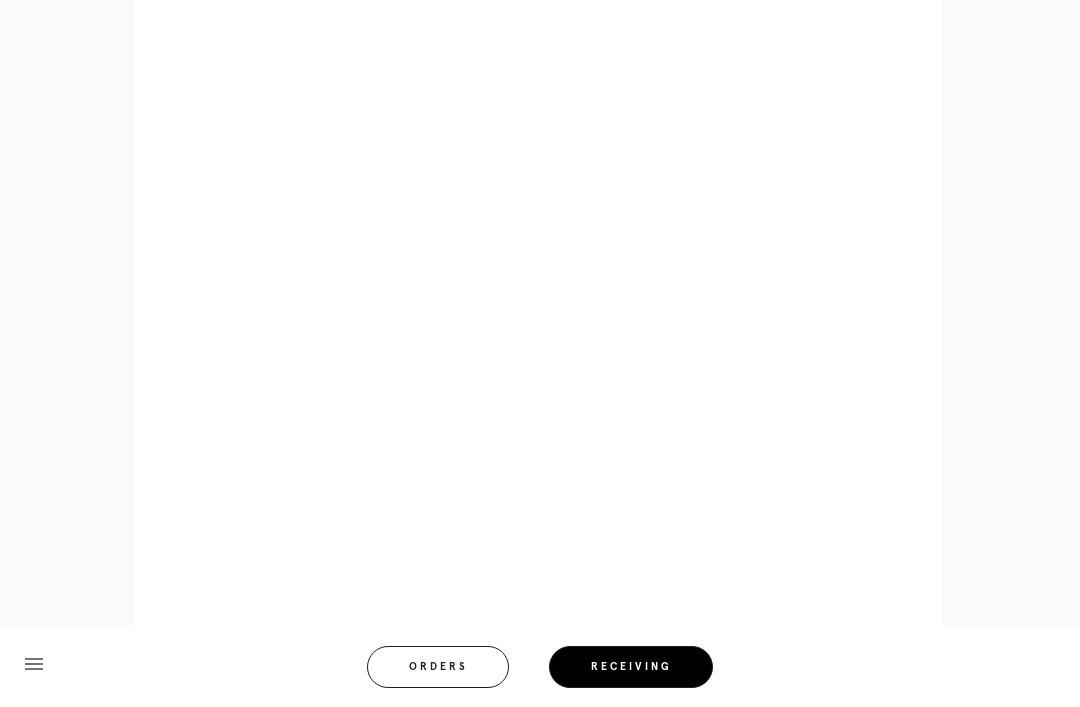 click on "menu
Orders
Receiving" at bounding box center (540, 666) 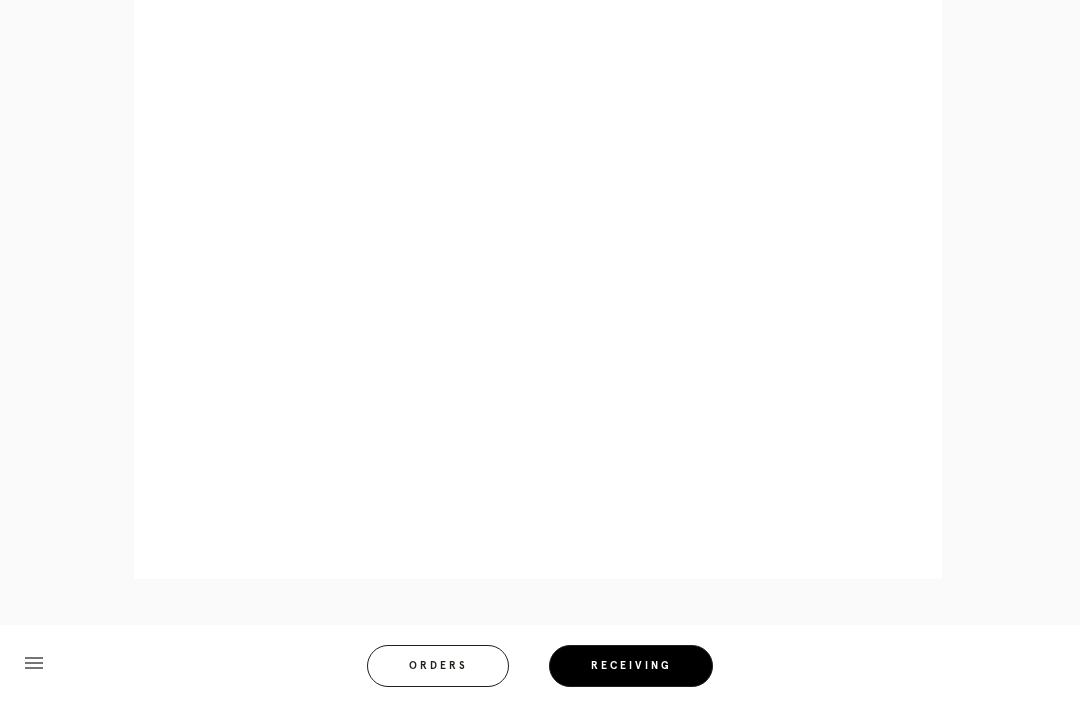 scroll, scrollTop: 1009, scrollLeft: 0, axis: vertical 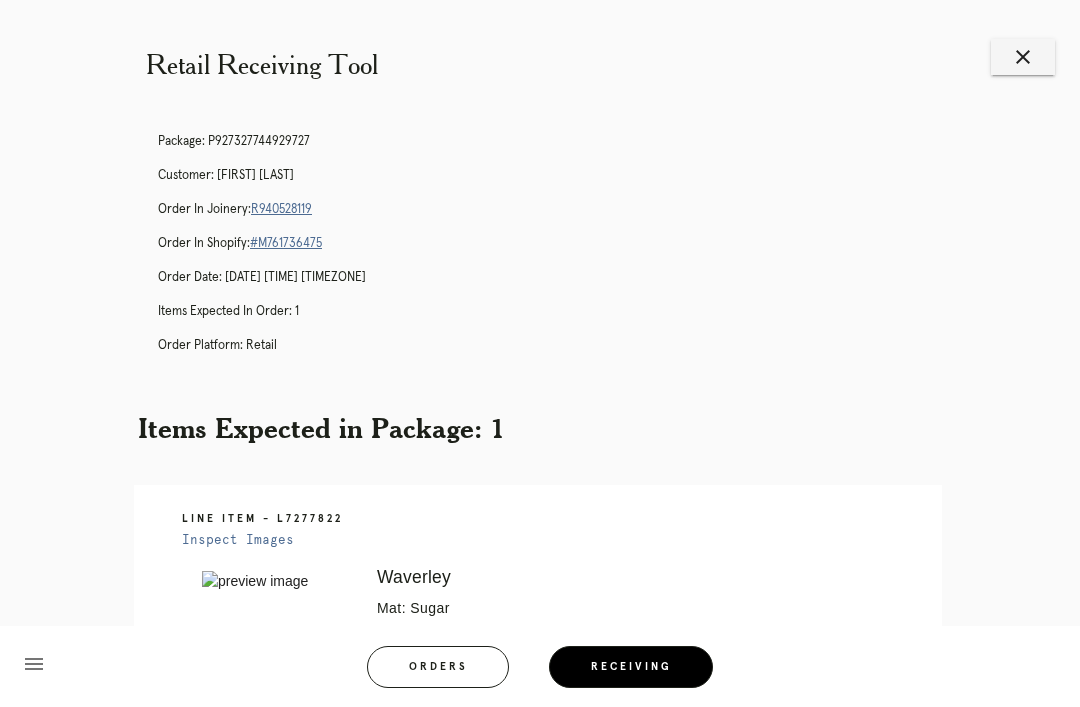 click on "R940528119" at bounding box center [281, 209] 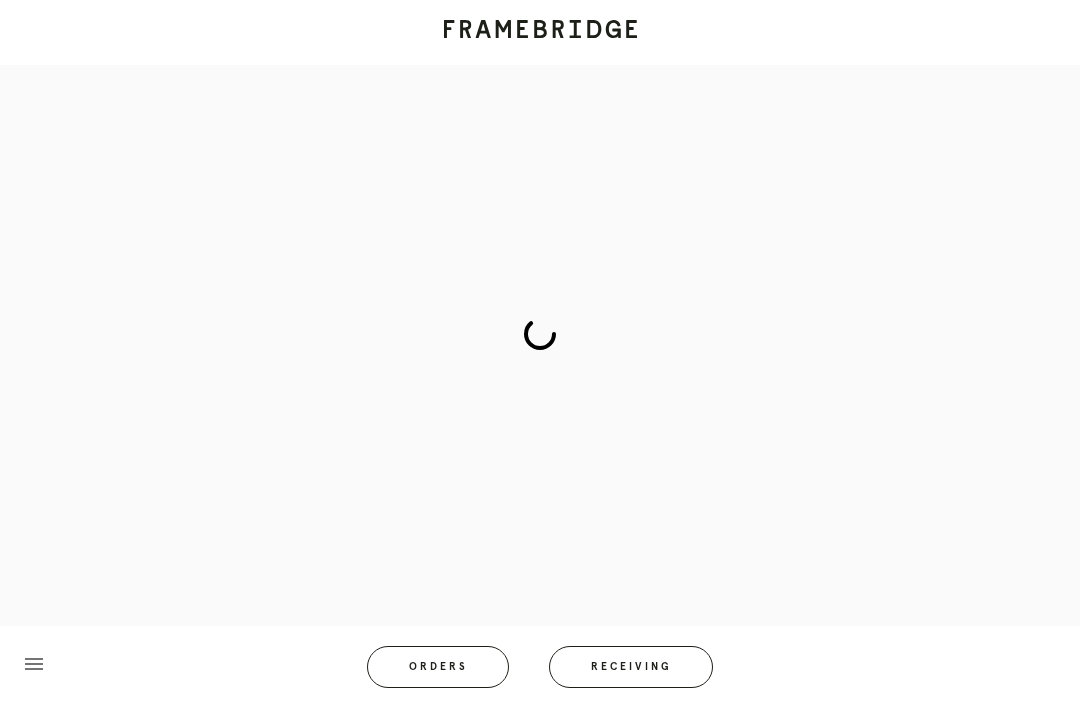 scroll, scrollTop: 0, scrollLeft: 0, axis: both 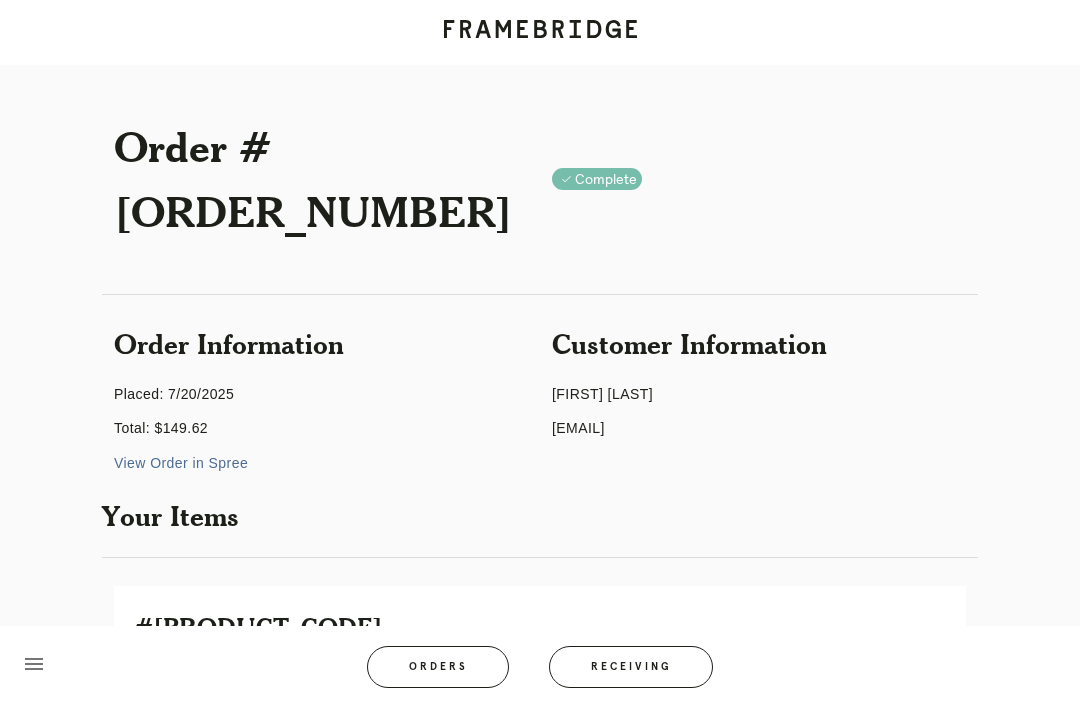 click on "Order #R940528119
Check
.a {
fill: #1d2019;
}
complete
Order Information
Placed: 7/20/2025
Total: $149.62
View Order in Spree
Customer Information
Hannah Blanton
hannah@selahartadvisory.com
Your Items     #L7277822
Error retreiving frame spec #9817833
Waverley
Mat: Sugar
Size Group: Medium
Artwork Size:
10.375
x
13.375
Frame Size:
14.5
x
17.5
Hanging Hardware:
Status:
Return started
Final Shipment:
[P927327744929727 via ITS] State: shipped
Dropped off
Sneak Peek
Line Item" at bounding box center (540, 578) 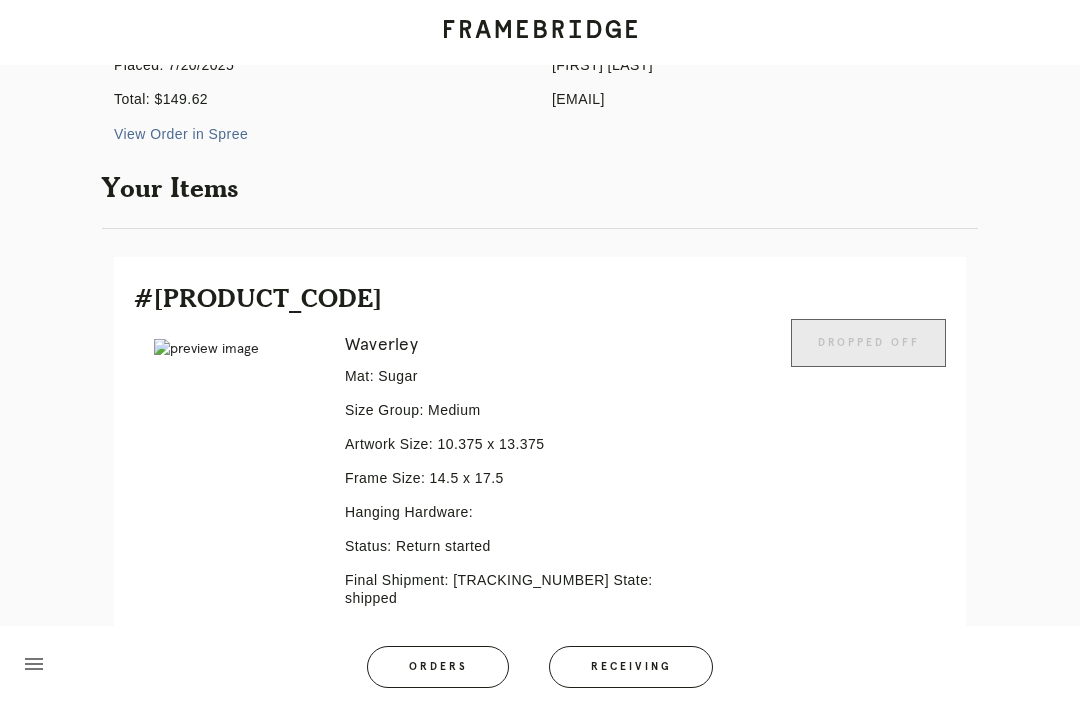 scroll, scrollTop: 365, scrollLeft: 0, axis: vertical 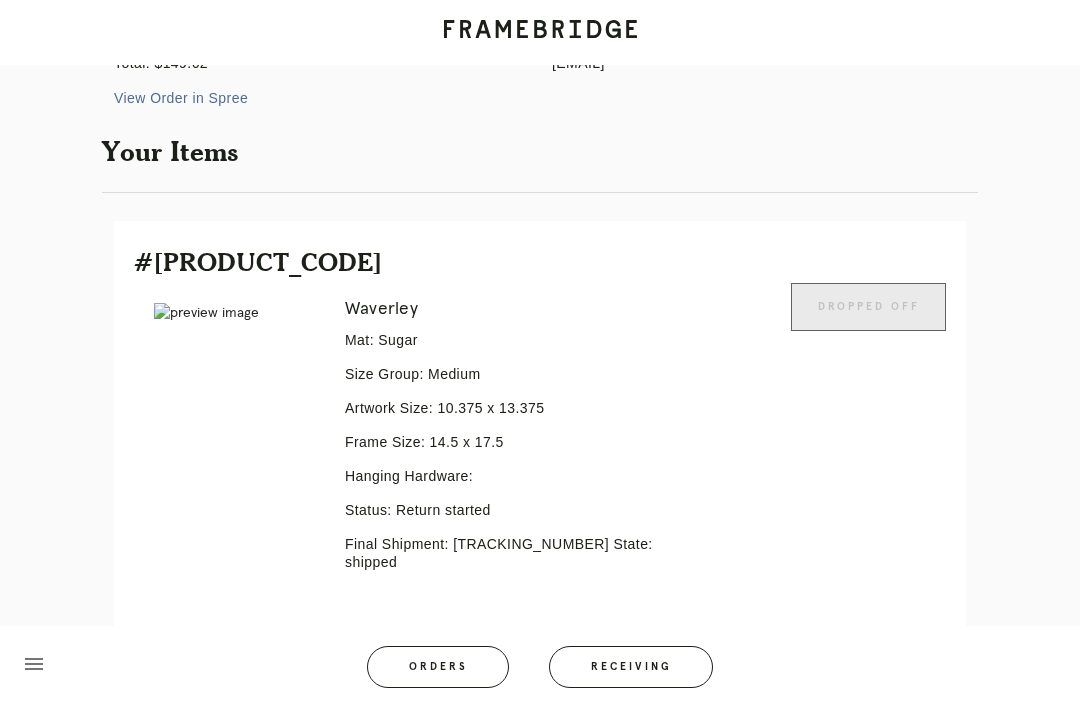 click on "Line Item" at bounding box center (614, 667) 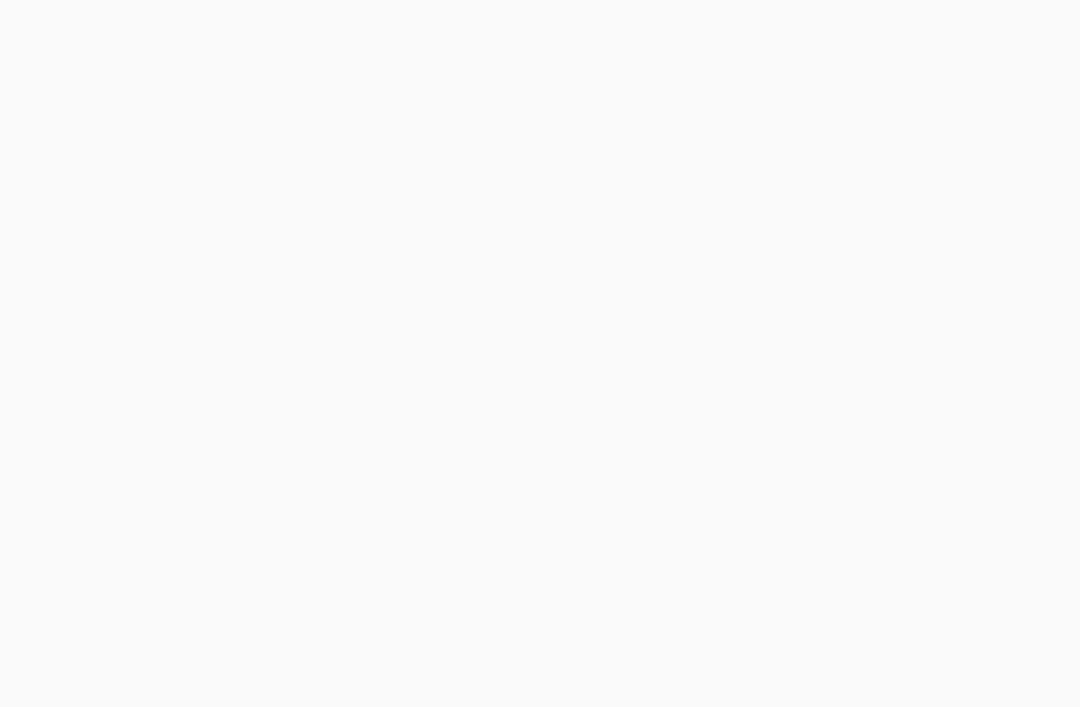 scroll, scrollTop: 0, scrollLeft: 0, axis: both 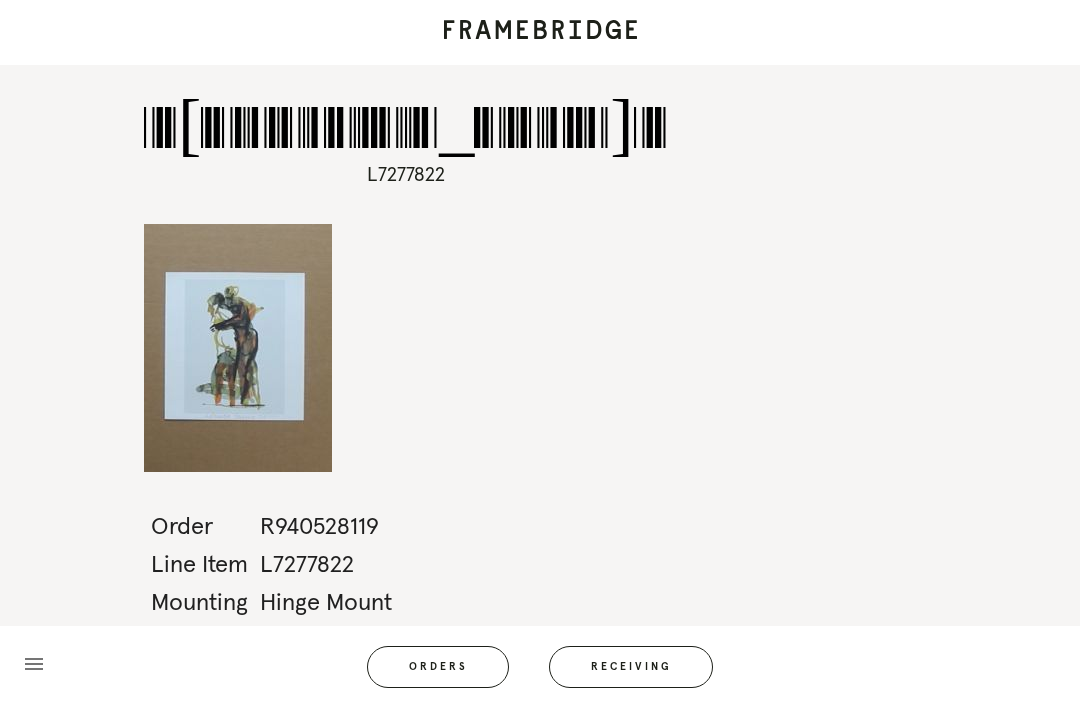 click on "*L7277822*
L7277822
Order   R940528119   Line Item   L7277822   Mounting   Hinge Mount   Size       menu
Orders
Receiving
Logged in as:   karen.sirmenis@framebridge.com   Myers Park
Logout" at bounding box center (540, 353) 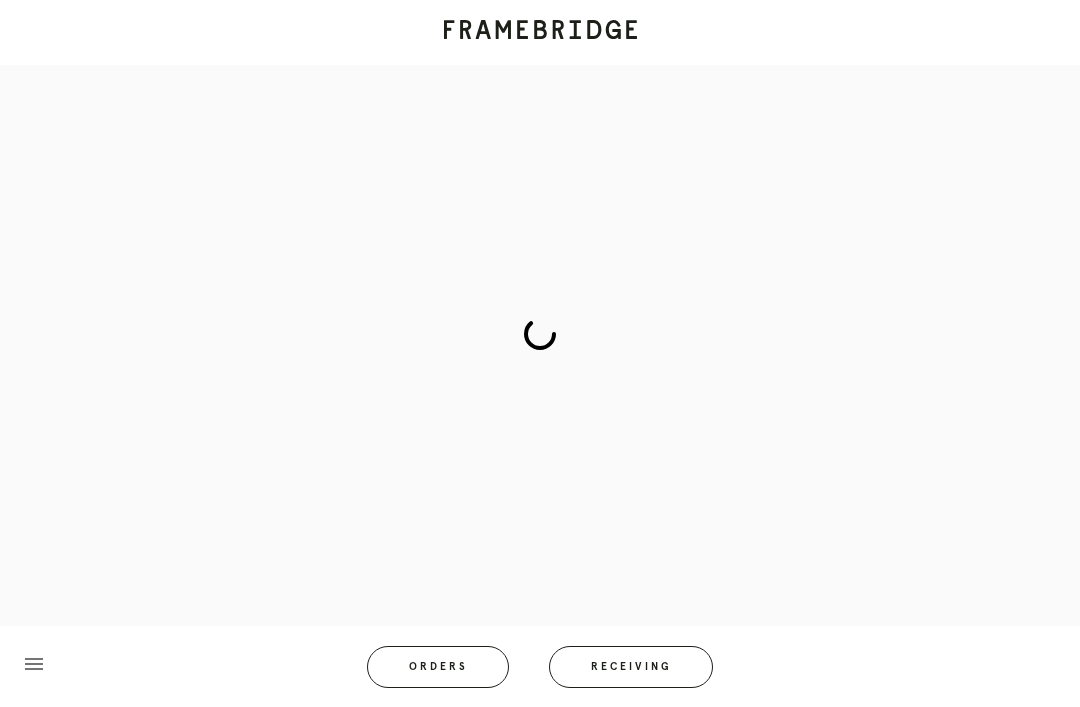 scroll, scrollTop: 83, scrollLeft: 0, axis: vertical 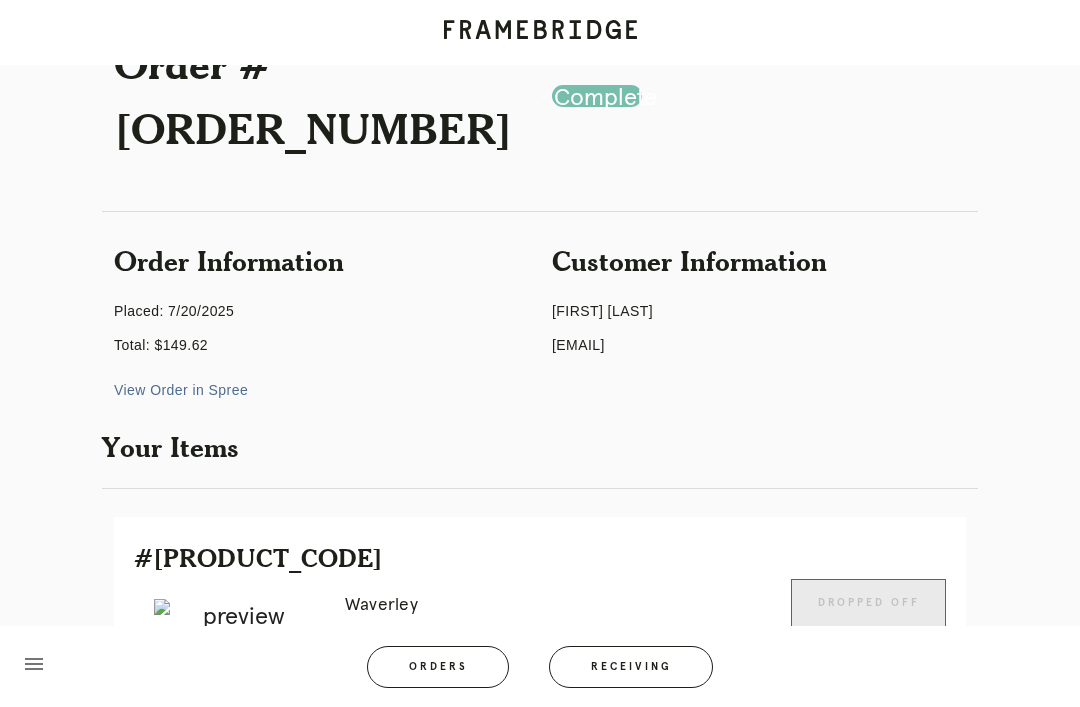 click on "View Order in Spree" at bounding box center (181, 390) 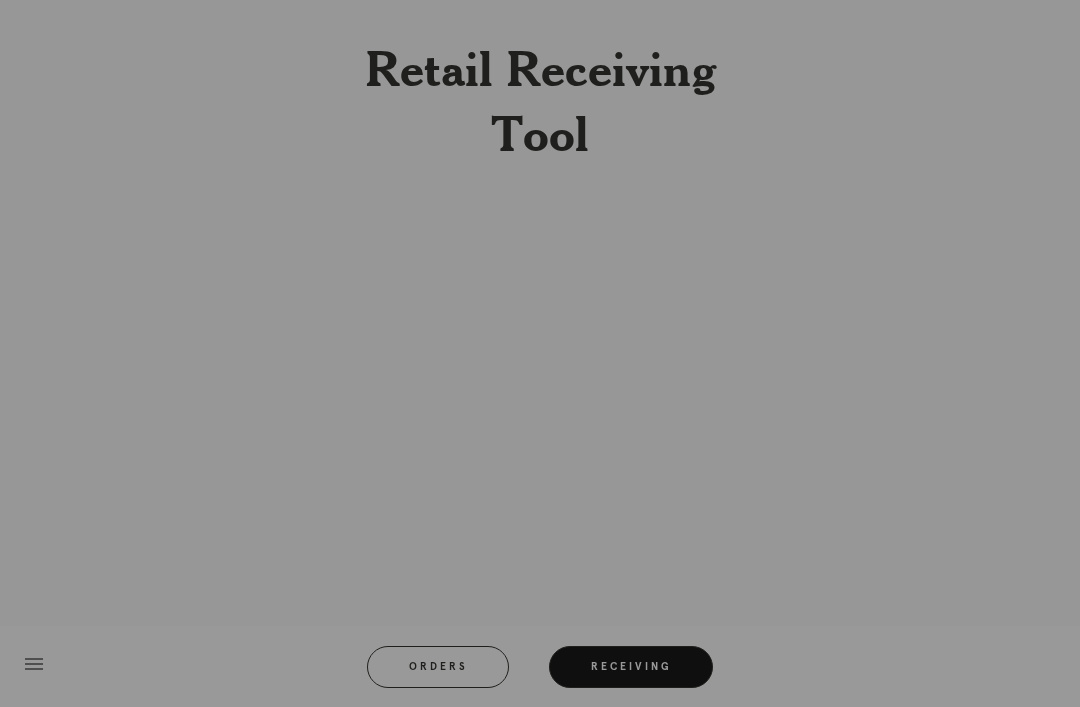 scroll, scrollTop: 64, scrollLeft: 0, axis: vertical 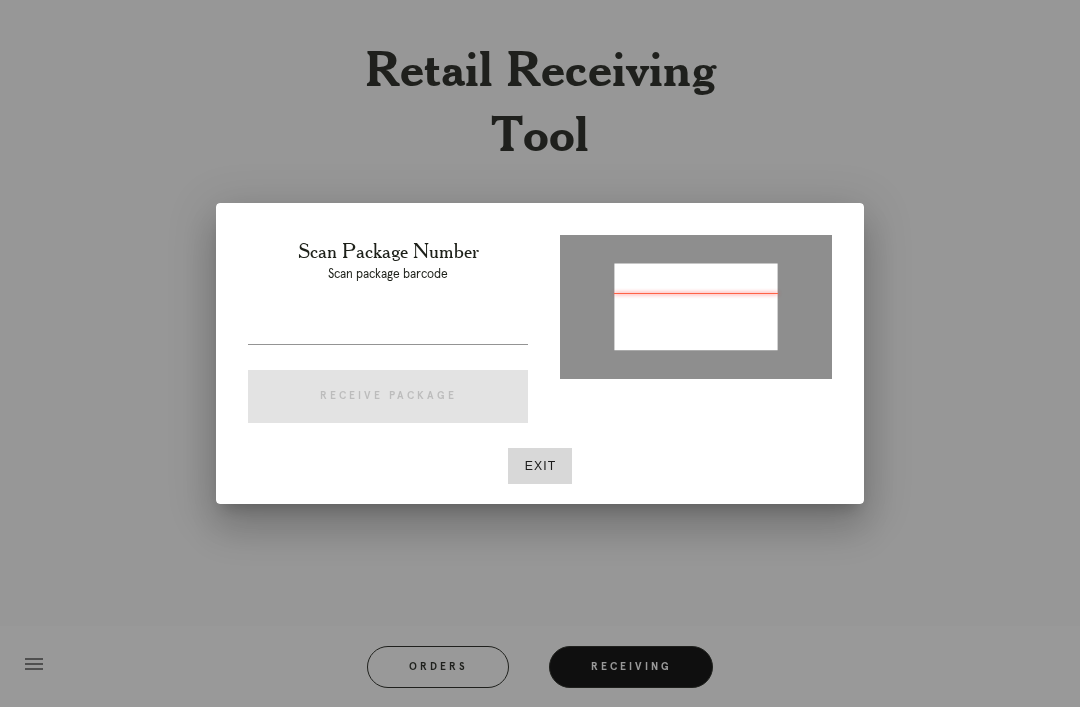 type on "P671484776335400" 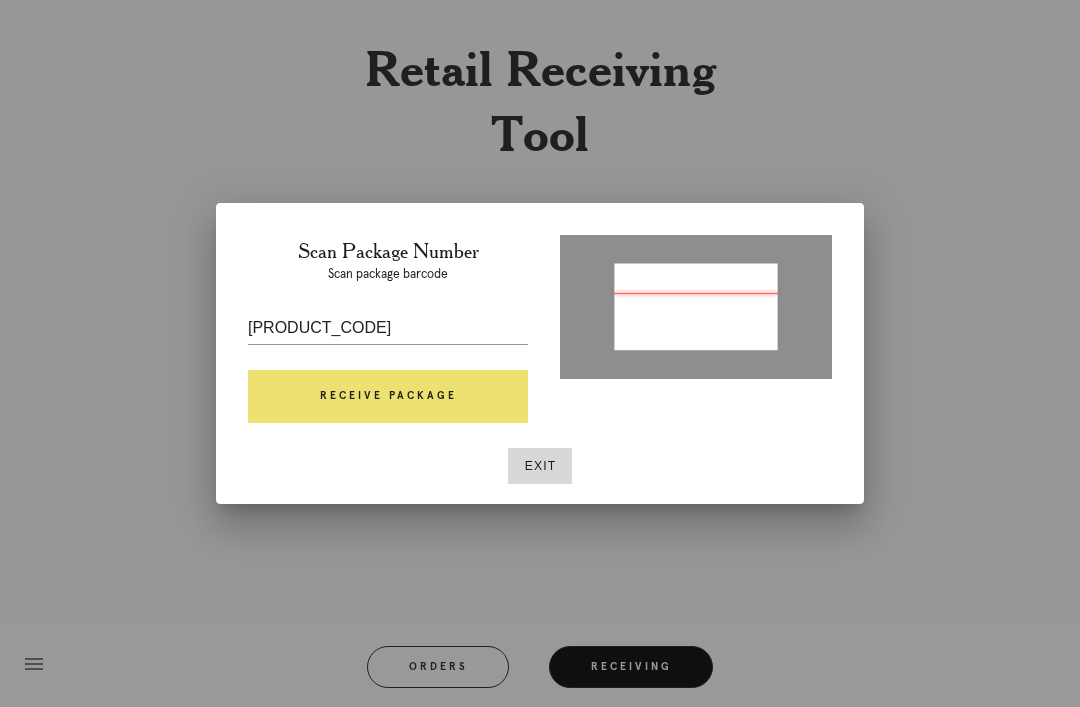 click on "Receive Package" at bounding box center (388, 397) 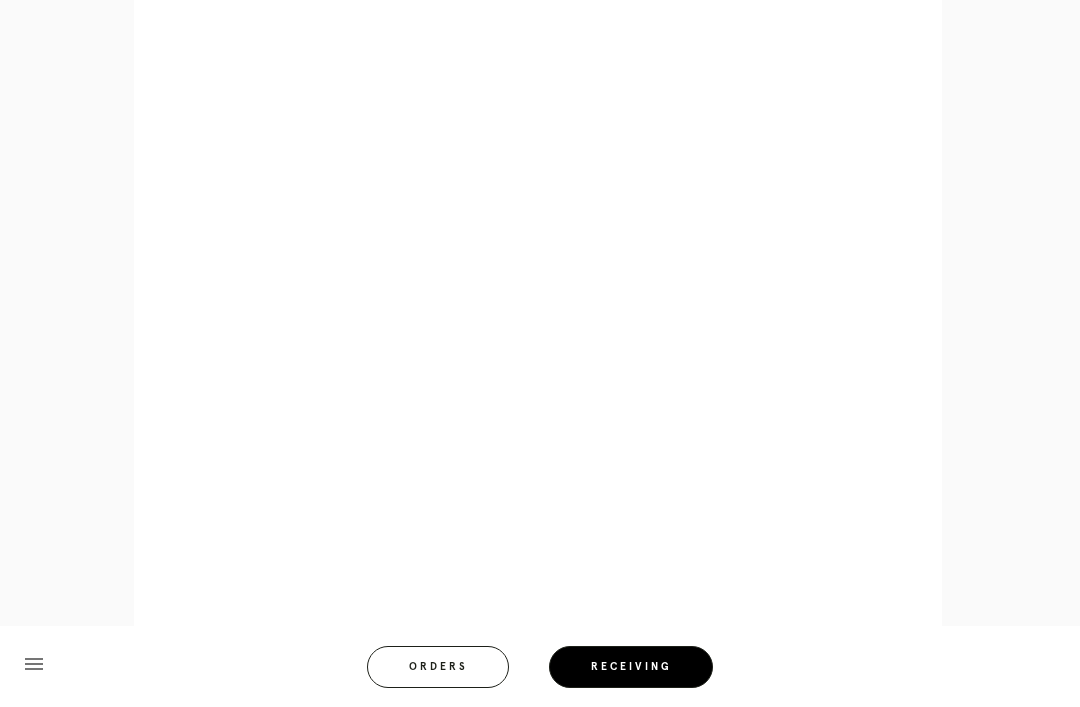 scroll, scrollTop: 992, scrollLeft: 0, axis: vertical 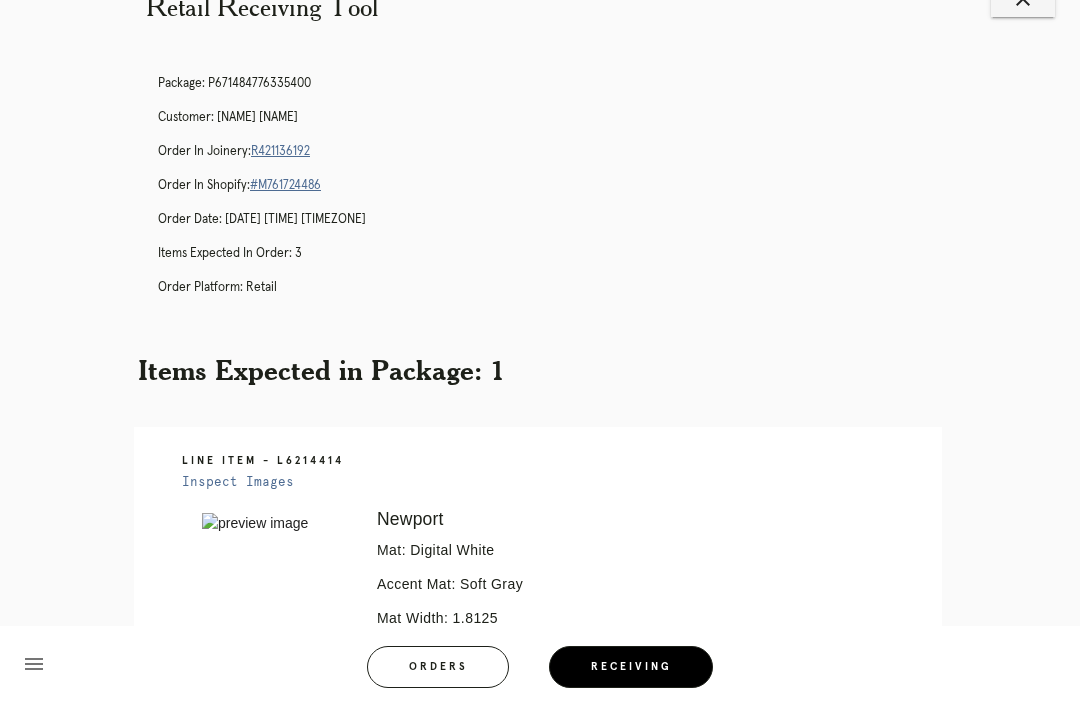 click on "R421136192" at bounding box center (280, 151) 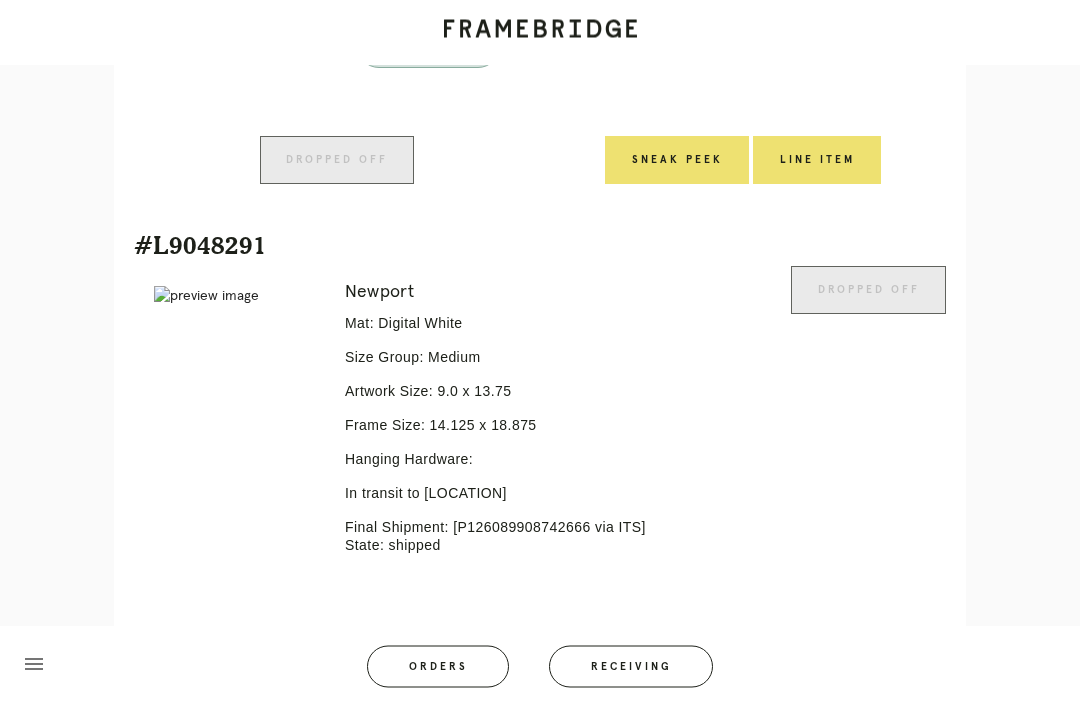 scroll, scrollTop: 1498, scrollLeft: 0, axis: vertical 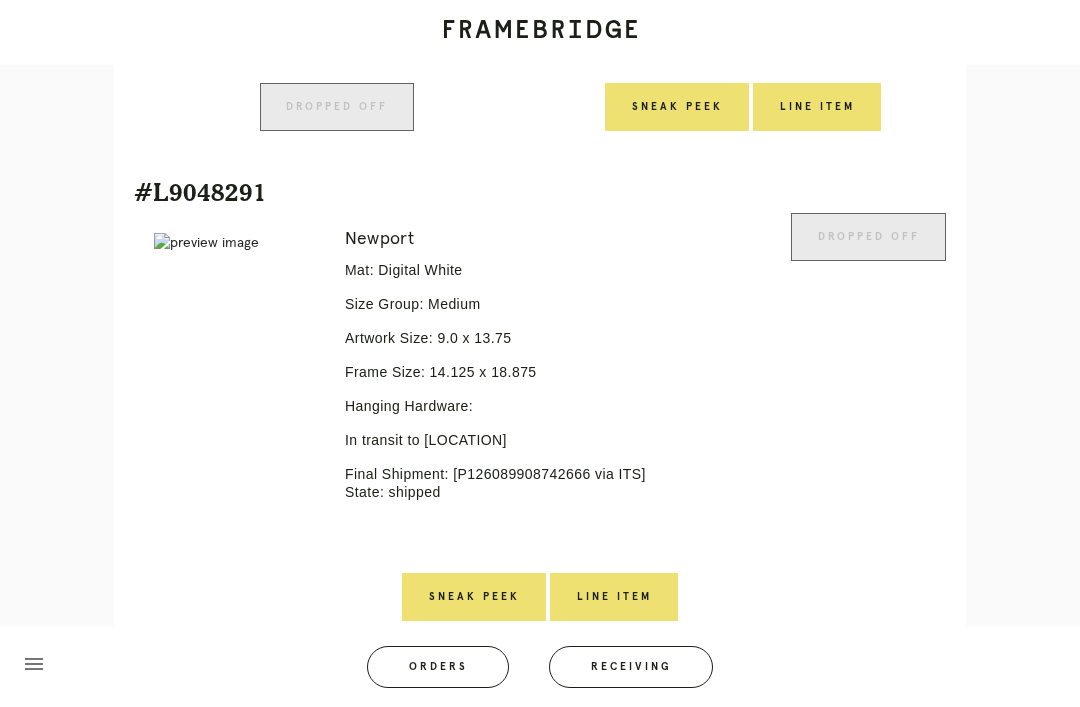 click on "Receiving" at bounding box center (631, 667) 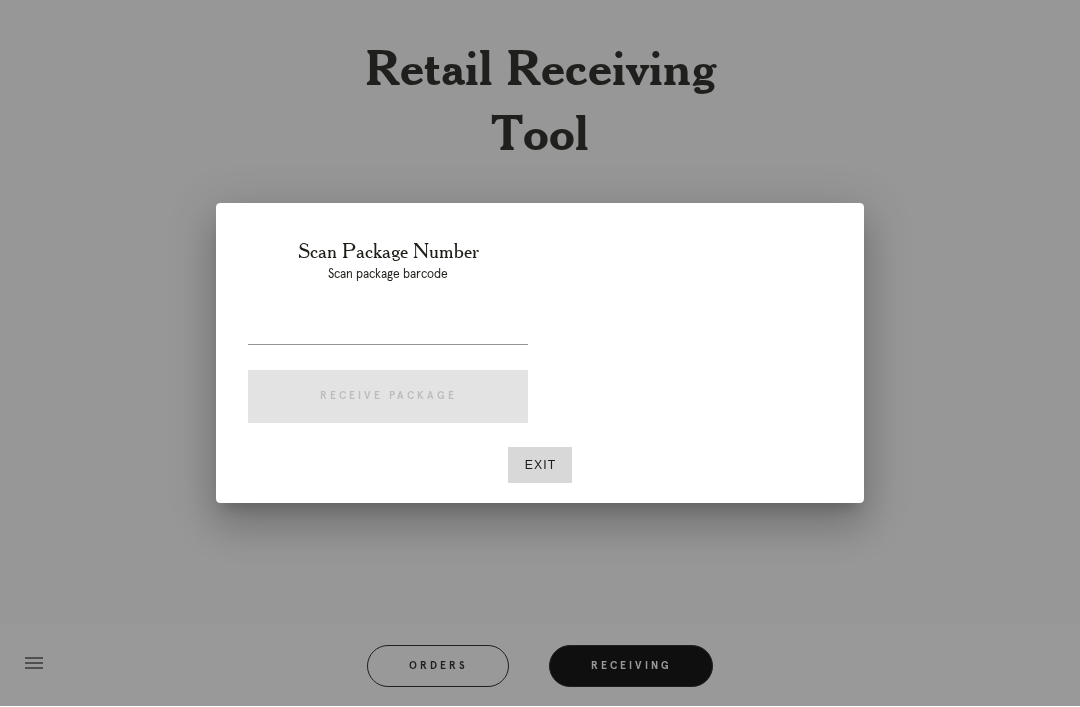scroll, scrollTop: 64, scrollLeft: 0, axis: vertical 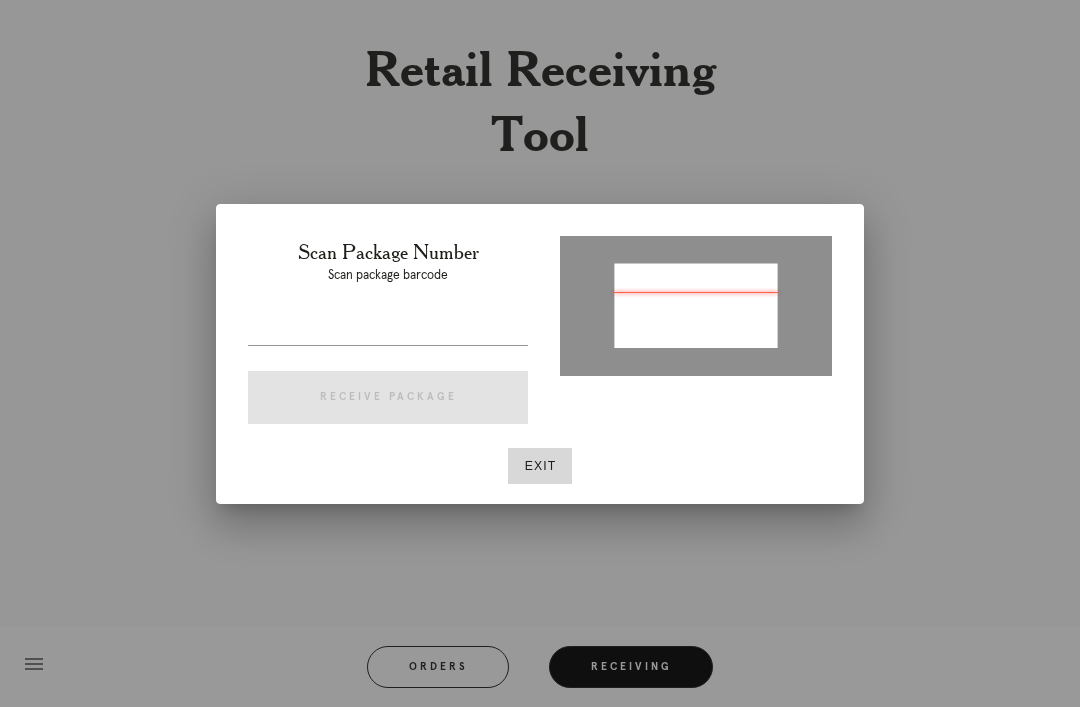 type on "P612891548684754" 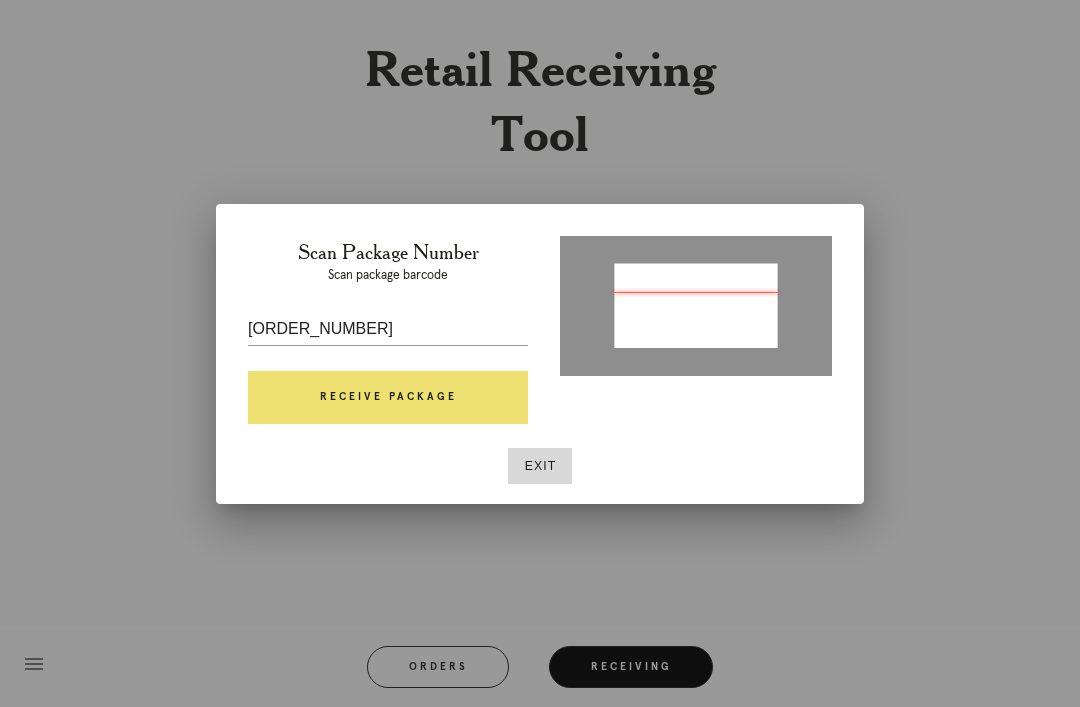 click on "Receive Package" at bounding box center (388, 398) 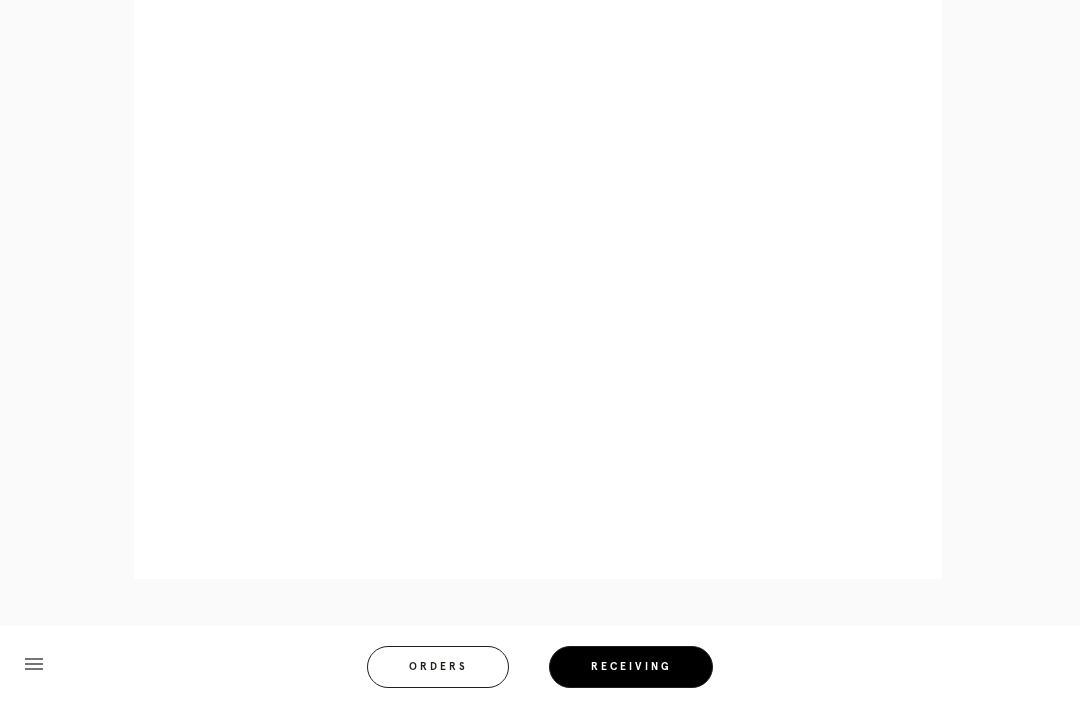 scroll, scrollTop: 1010, scrollLeft: 0, axis: vertical 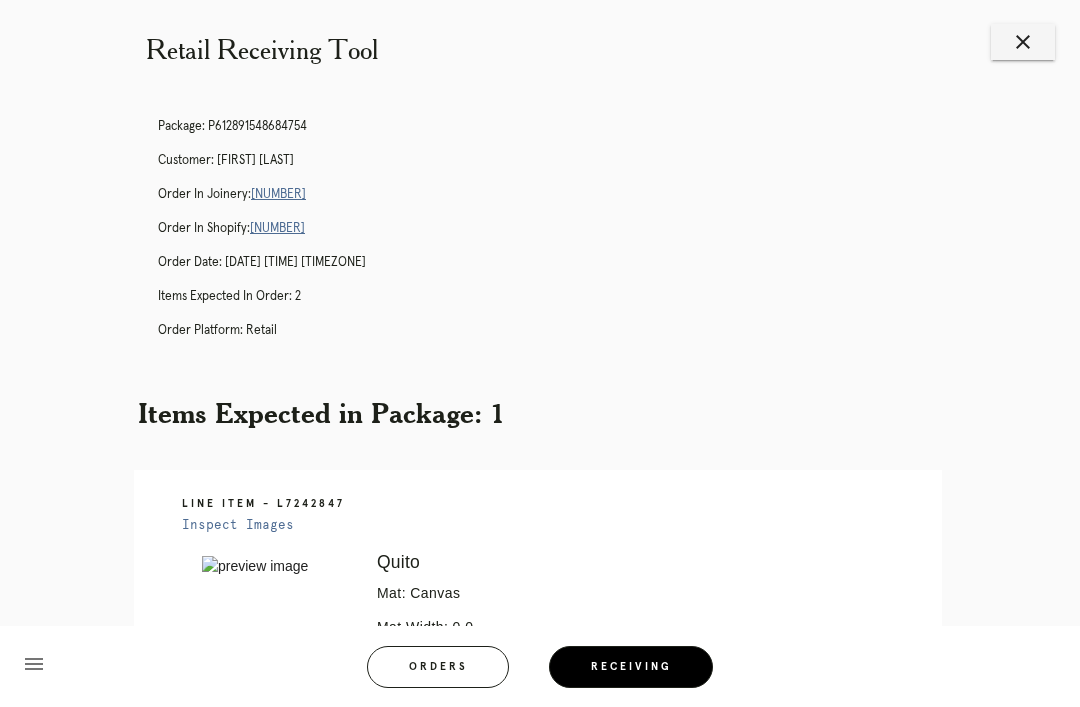 click on "[ID]" at bounding box center [278, 194] 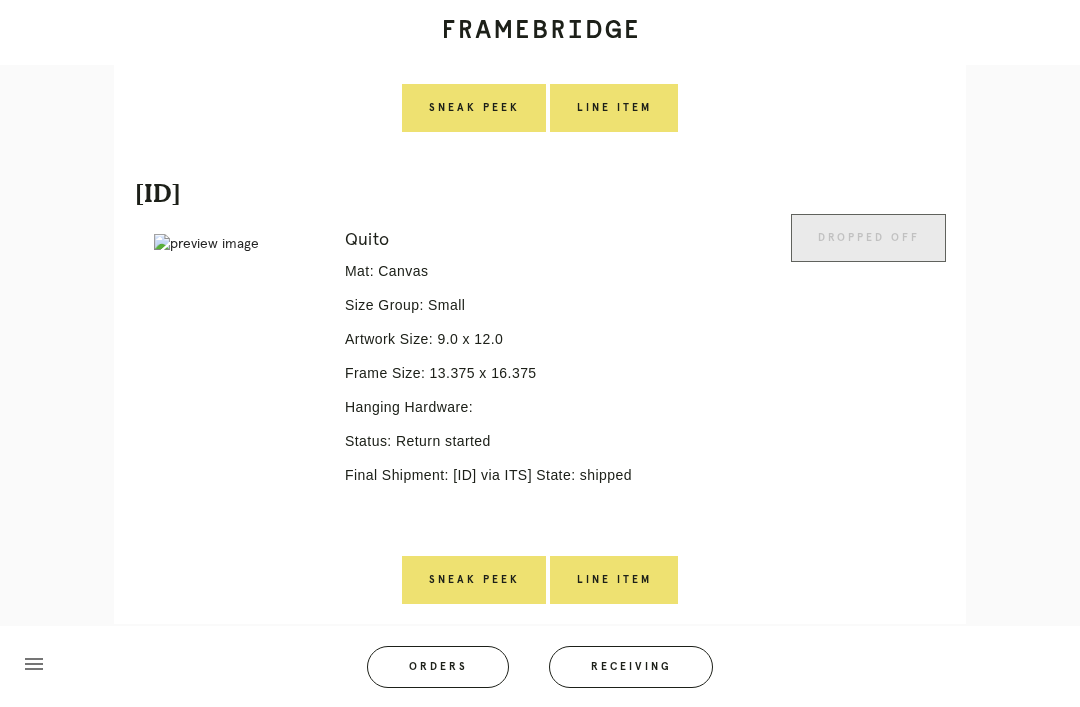 scroll, scrollTop: 870, scrollLeft: 0, axis: vertical 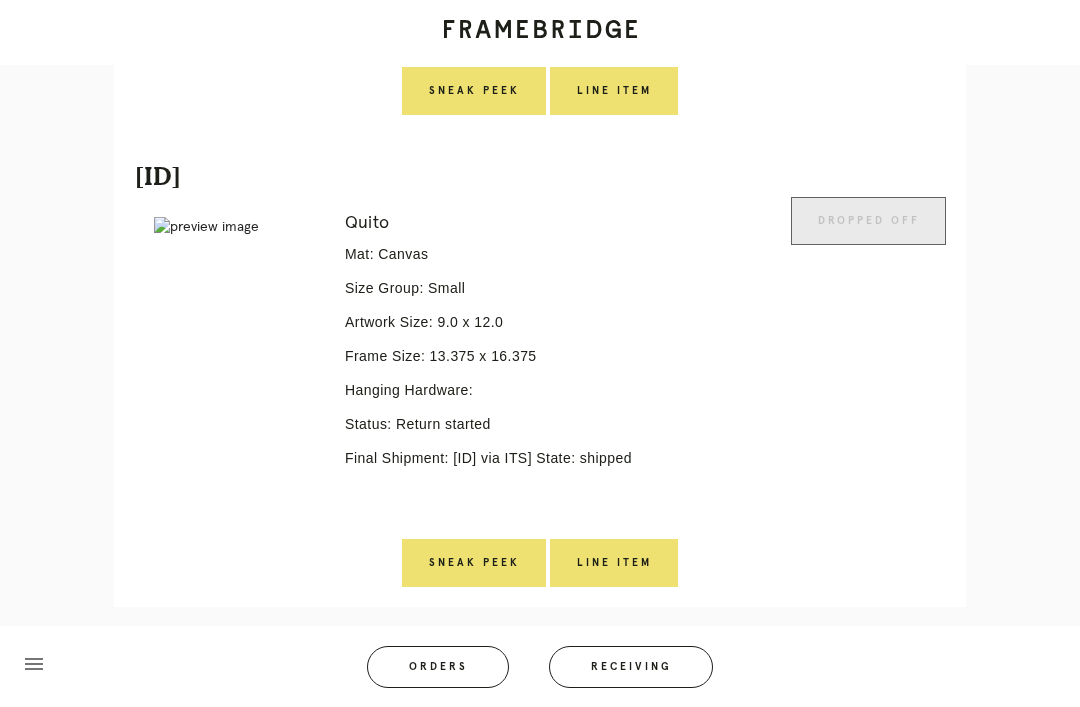 click on "Line Item" at bounding box center [614, 563] 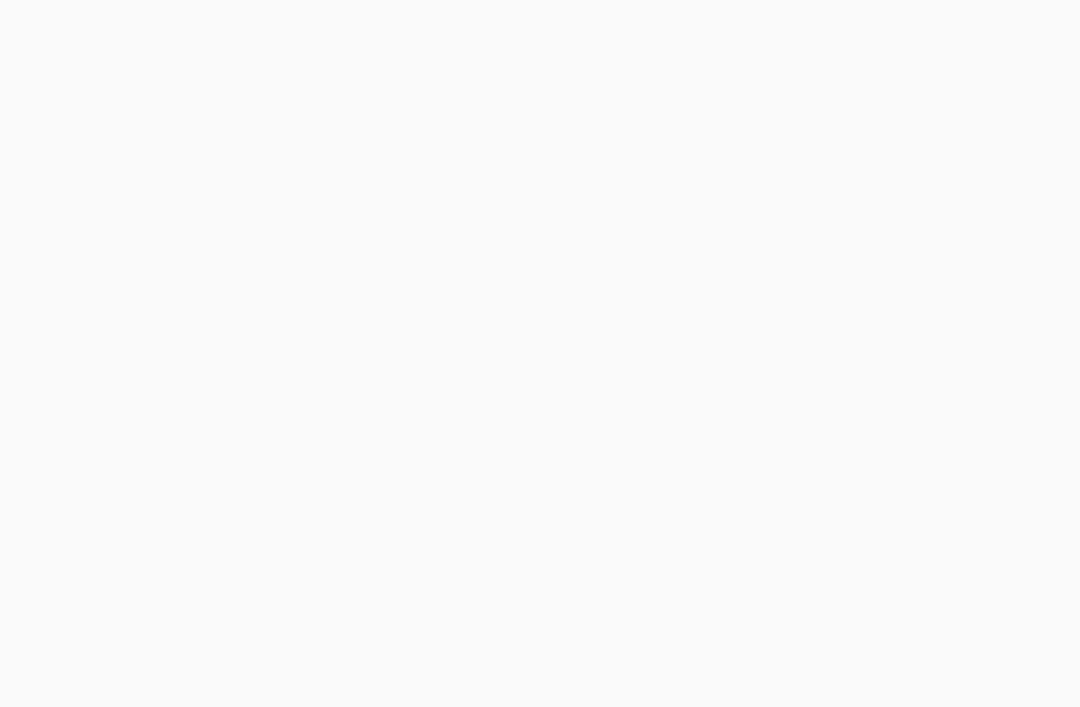scroll, scrollTop: 0, scrollLeft: 0, axis: both 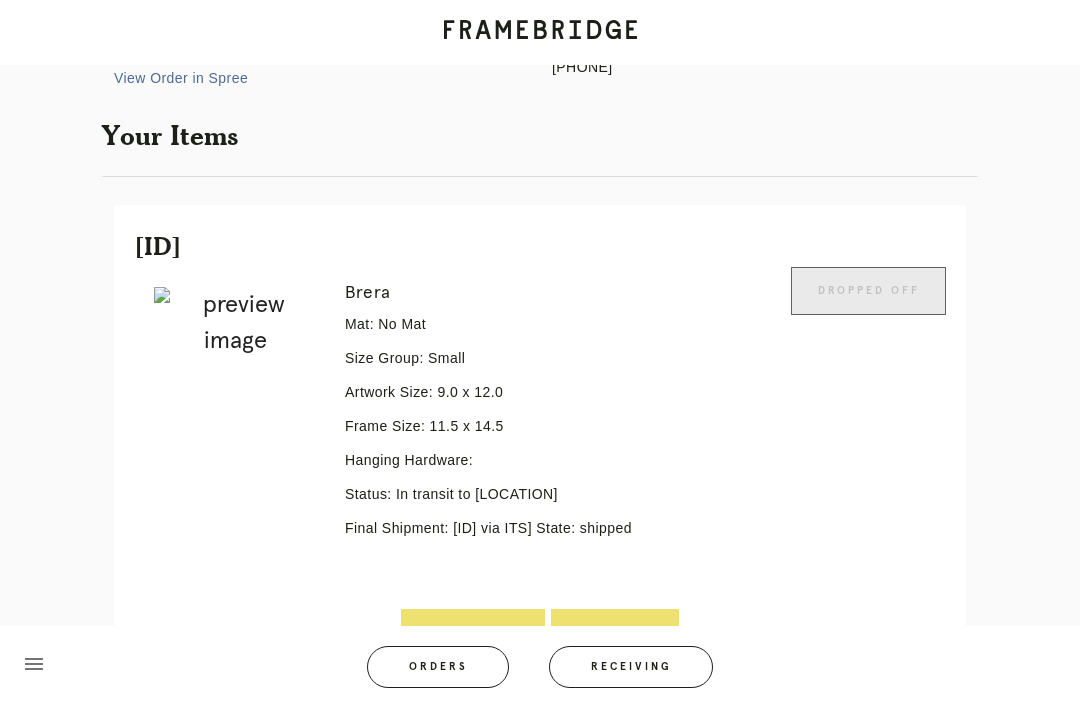click on "View Order in Spree" at bounding box center [181, 78] 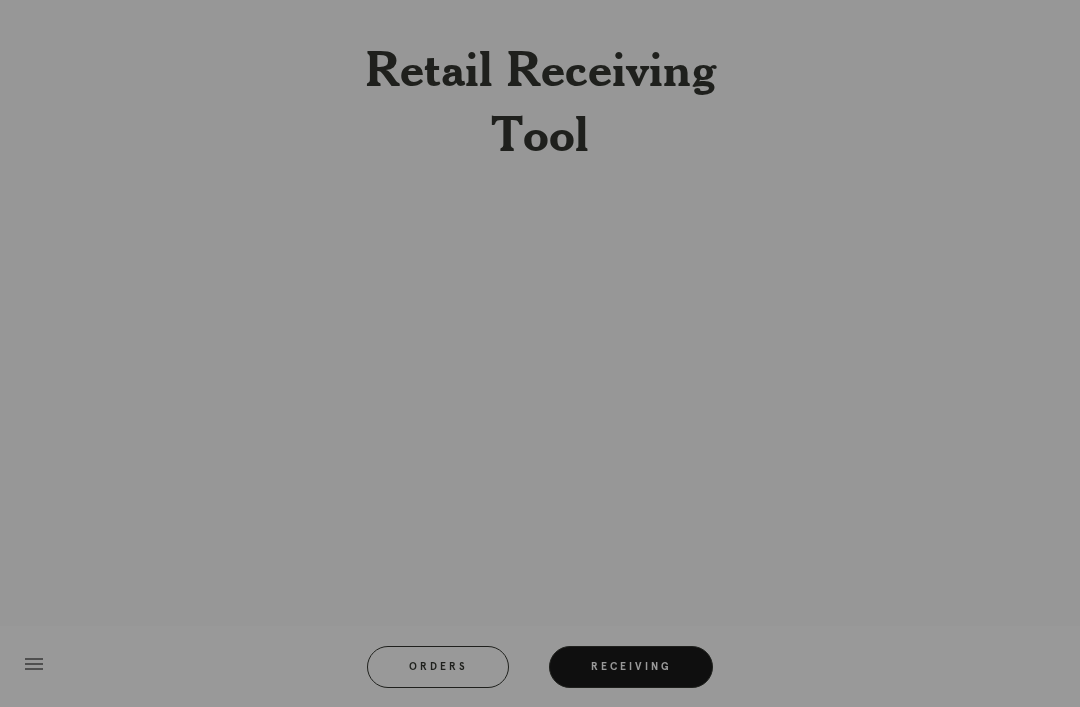 scroll, scrollTop: 64, scrollLeft: 0, axis: vertical 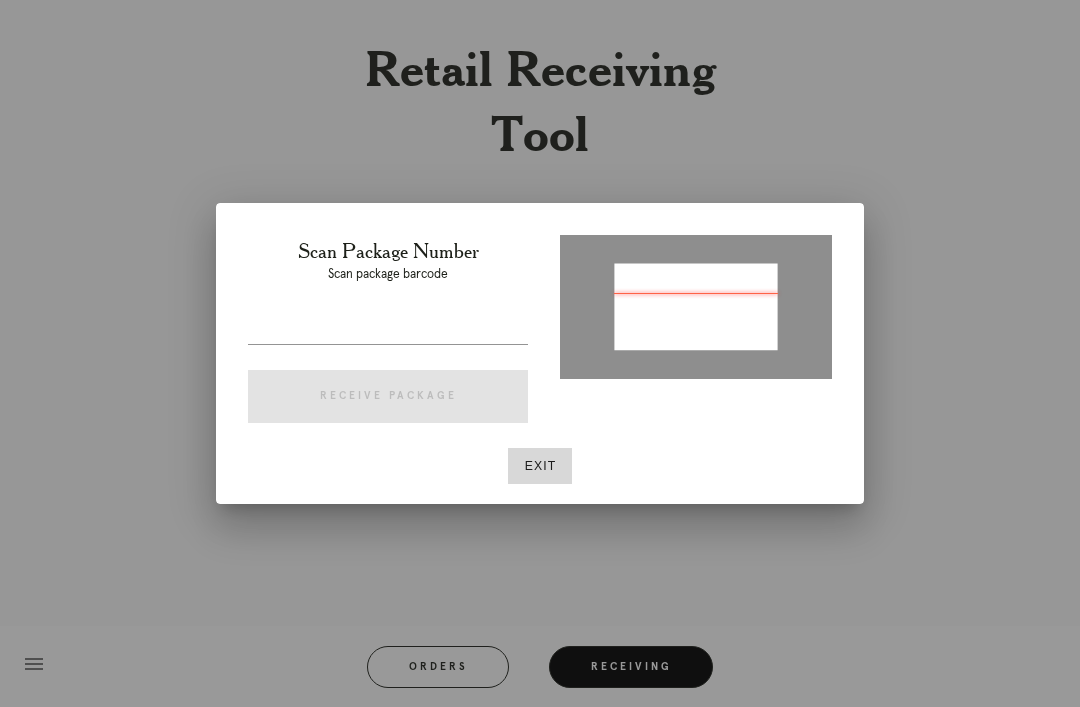 type on "[ID]" 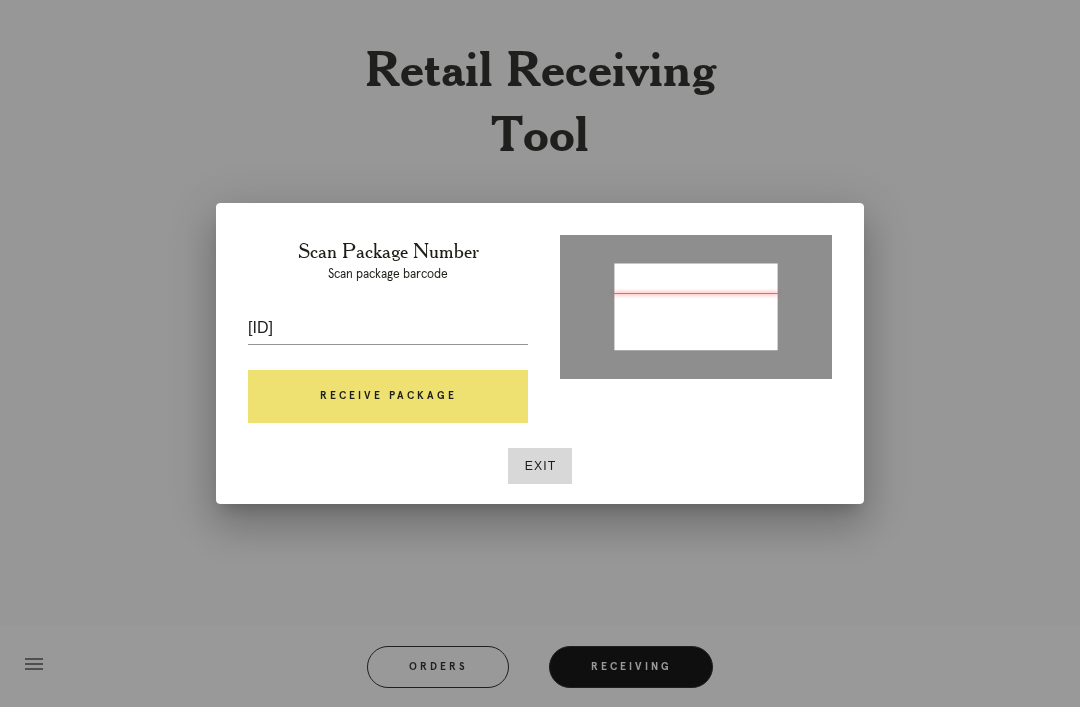 click on "Receive Package" at bounding box center [388, 397] 